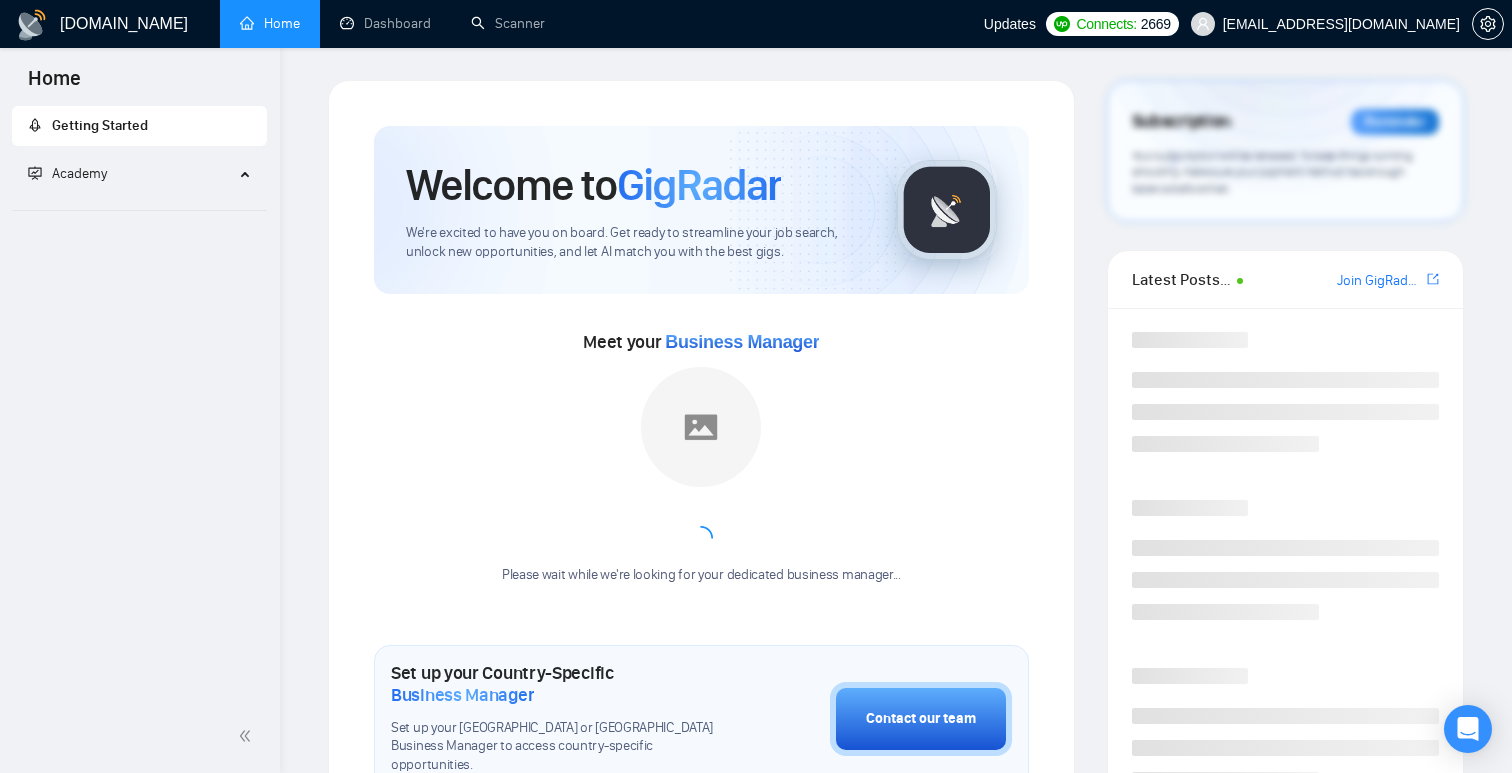 scroll, scrollTop: 0, scrollLeft: 0, axis: both 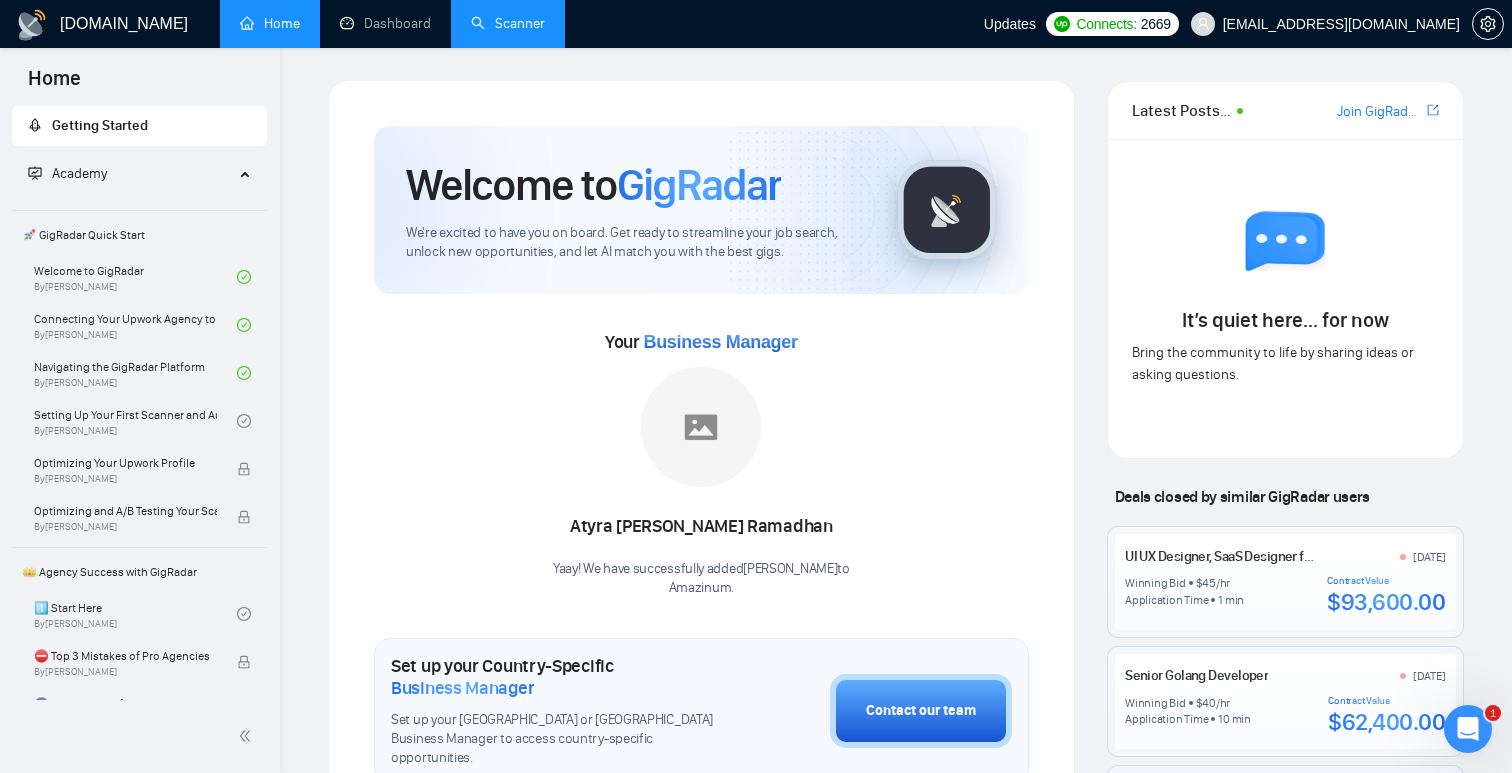 click on "Scanner" at bounding box center (508, 23) 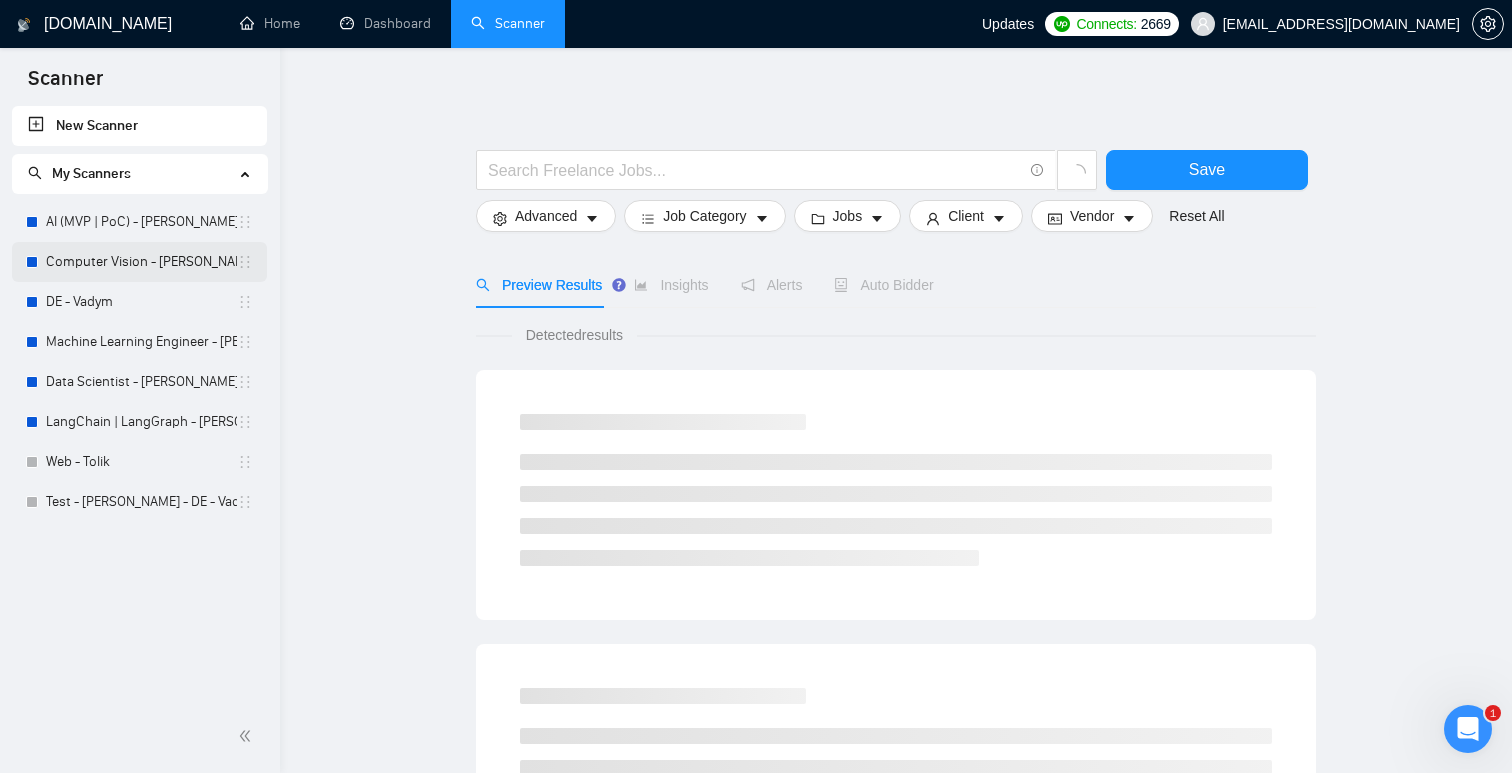 click on "Computer Vision - [PERSON_NAME]" at bounding box center (141, 262) 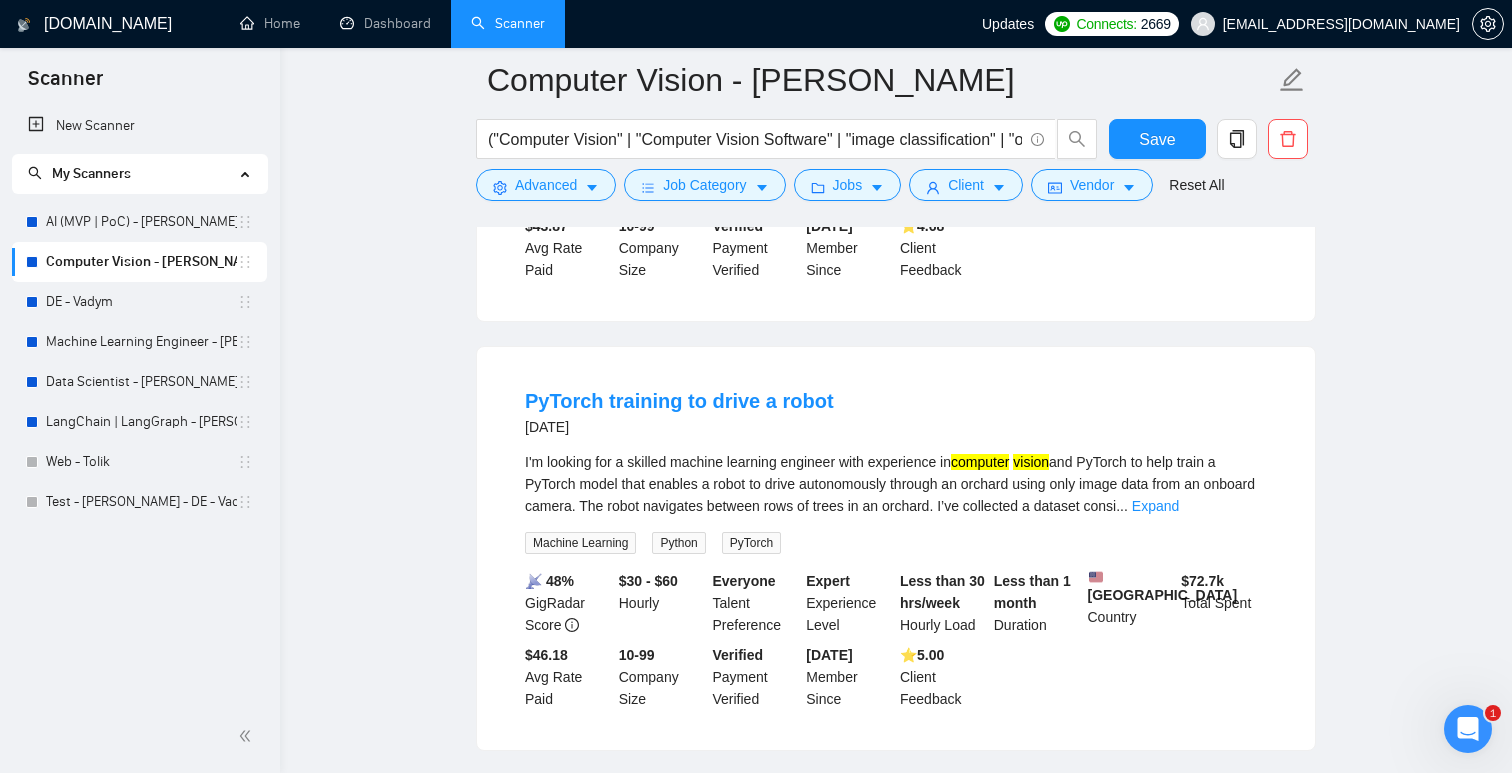 scroll, scrollTop: 0, scrollLeft: 0, axis: both 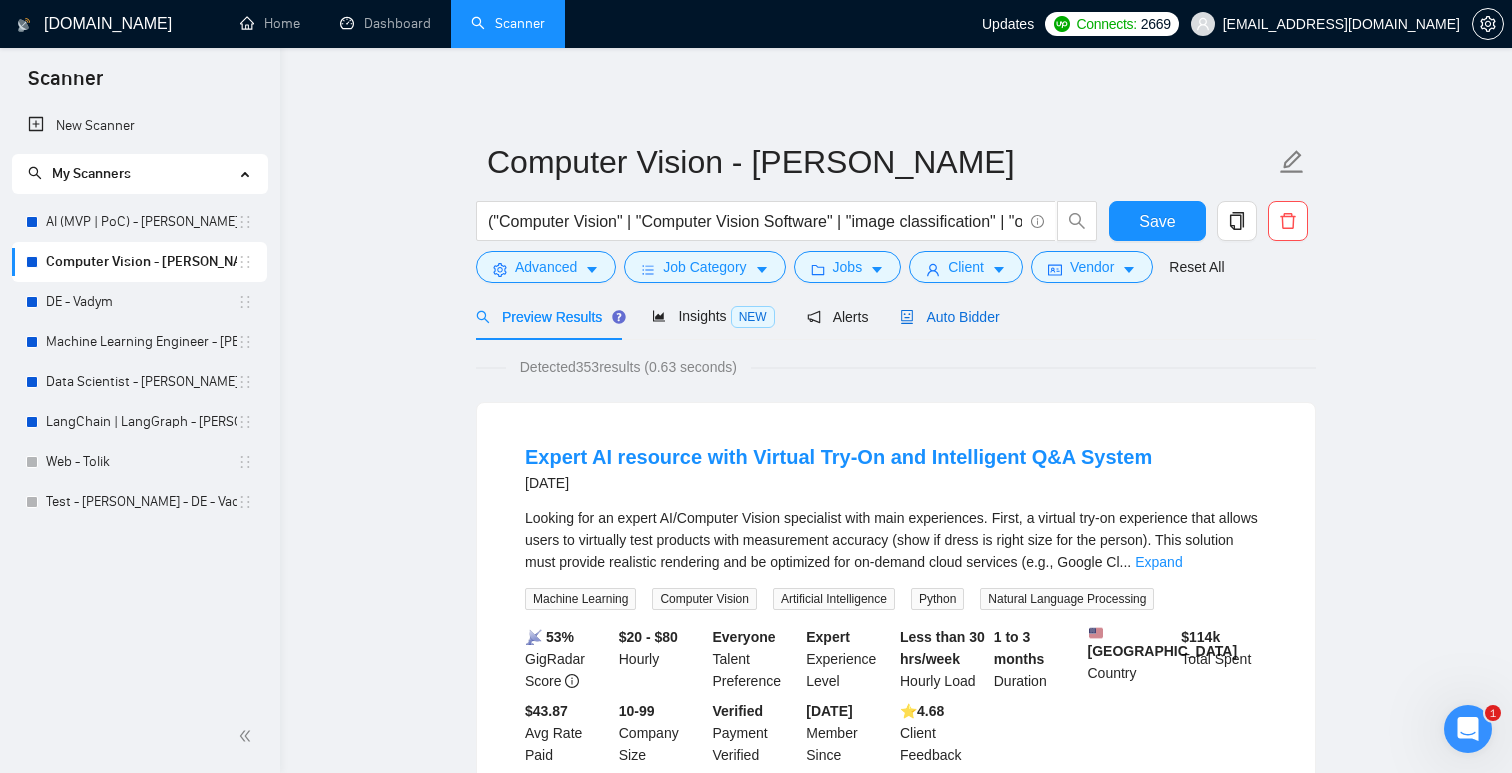 click on "Auto Bidder" at bounding box center [949, 317] 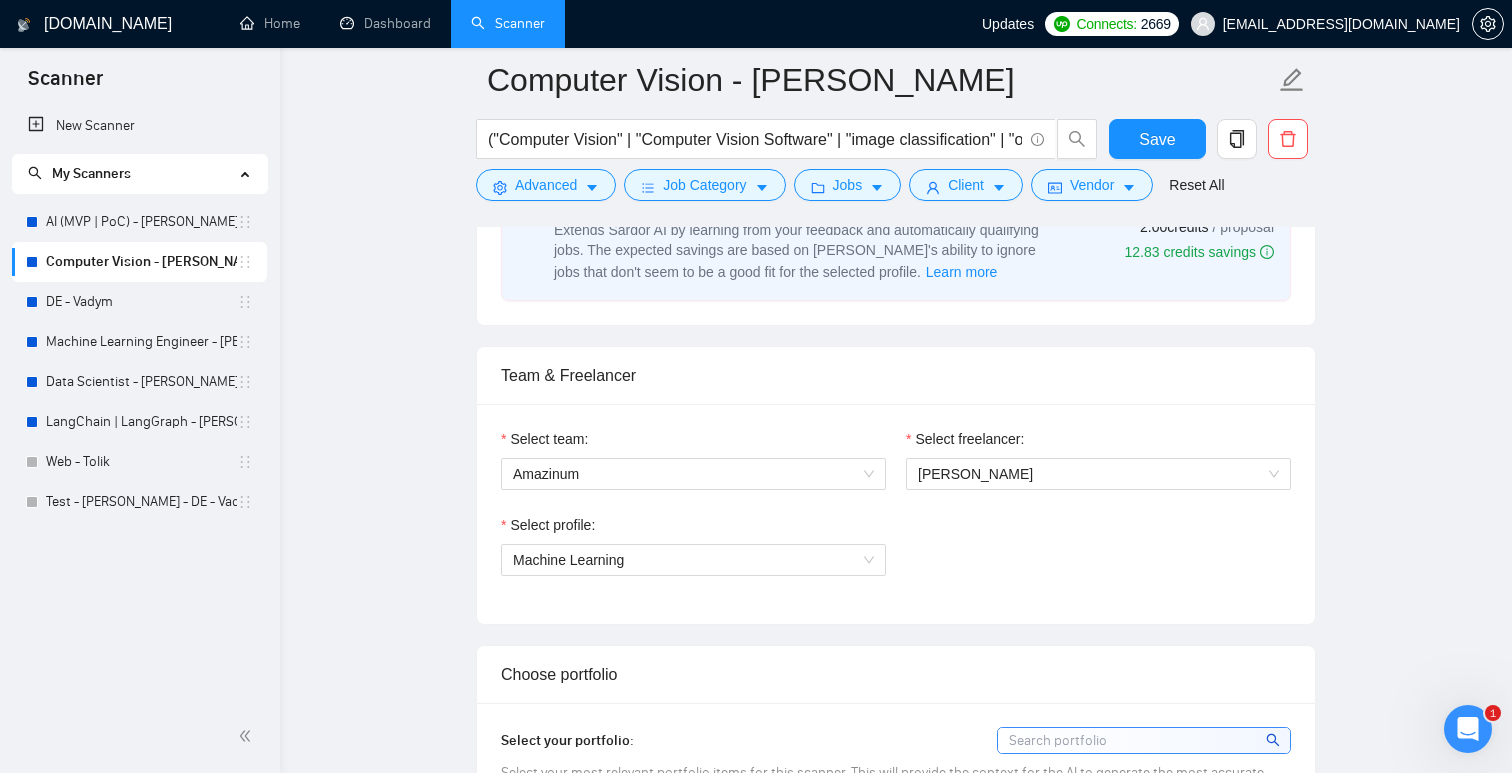 scroll, scrollTop: 882, scrollLeft: 0, axis: vertical 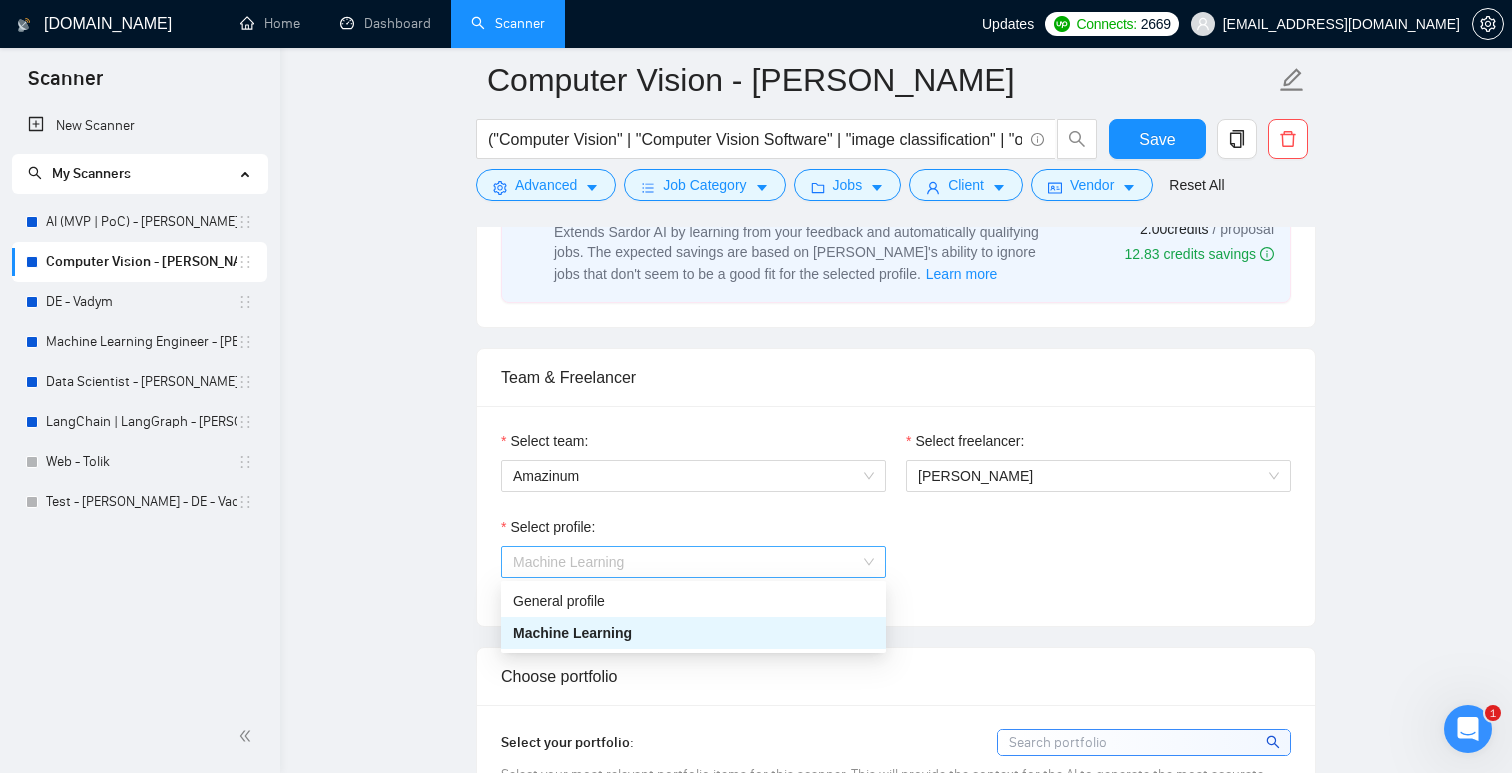 click on "Machine Learning" at bounding box center [693, 562] 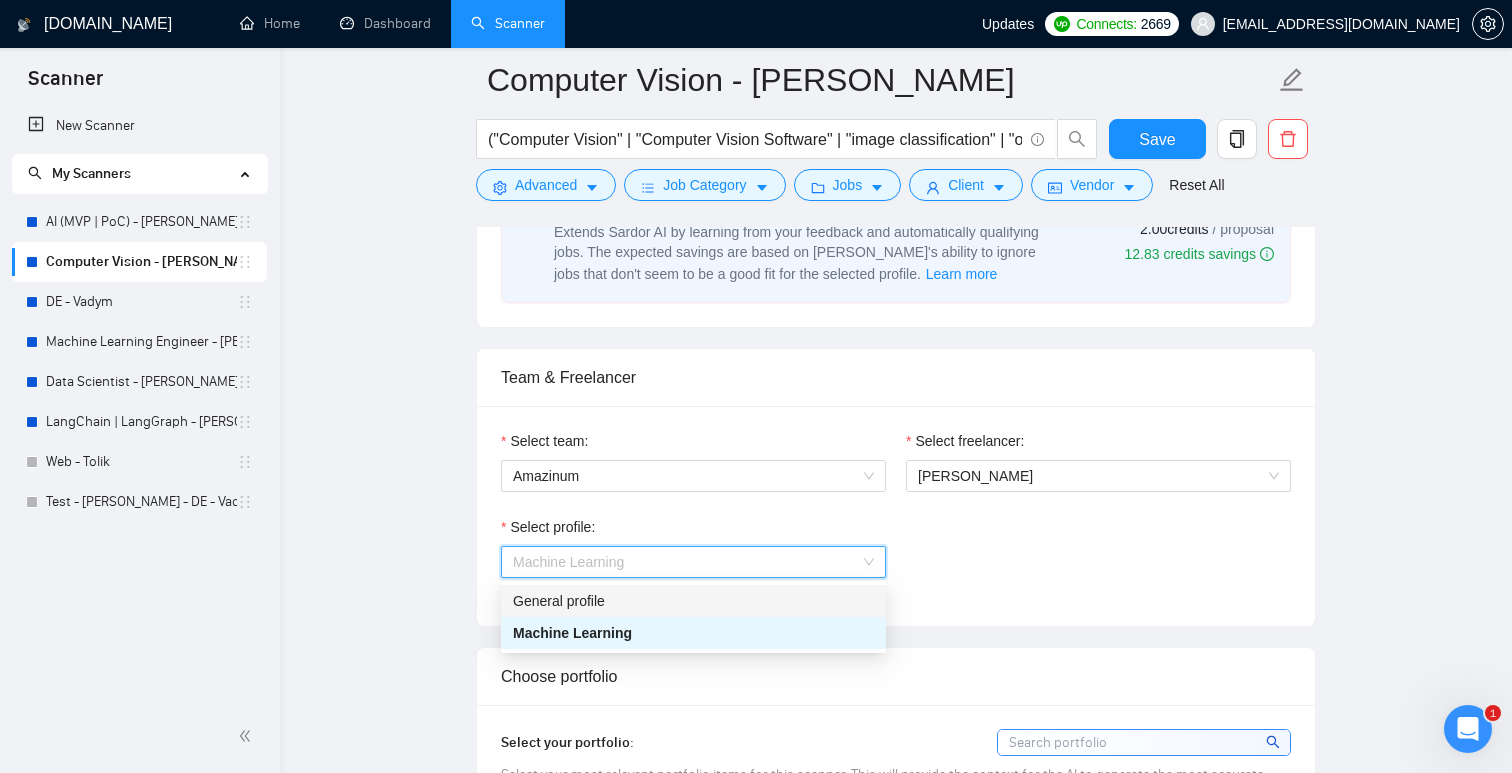click on "General profile" at bounding box center (693, 601) 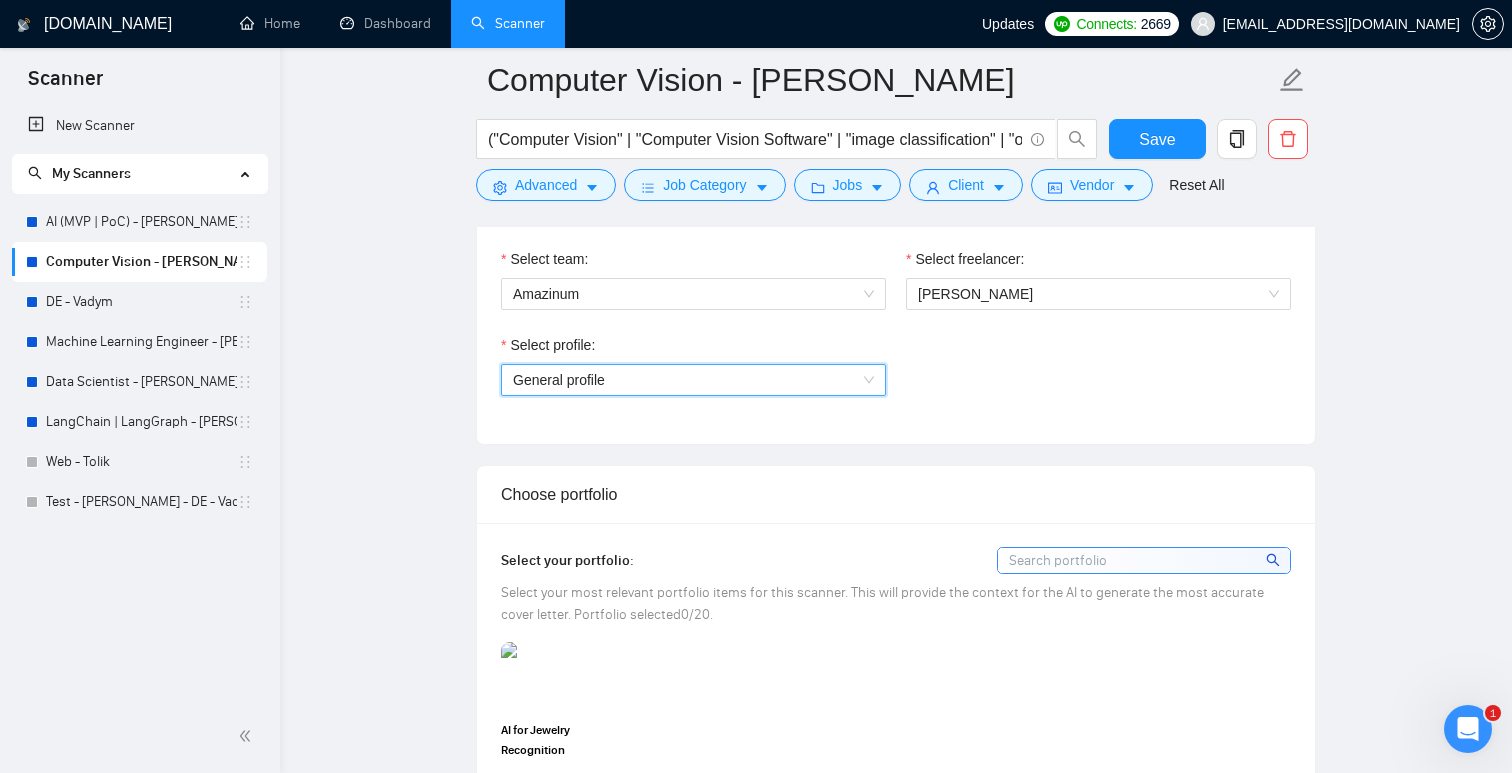 scroll, scrollTop: 1056, scrollLeft: 0, axis: vertical 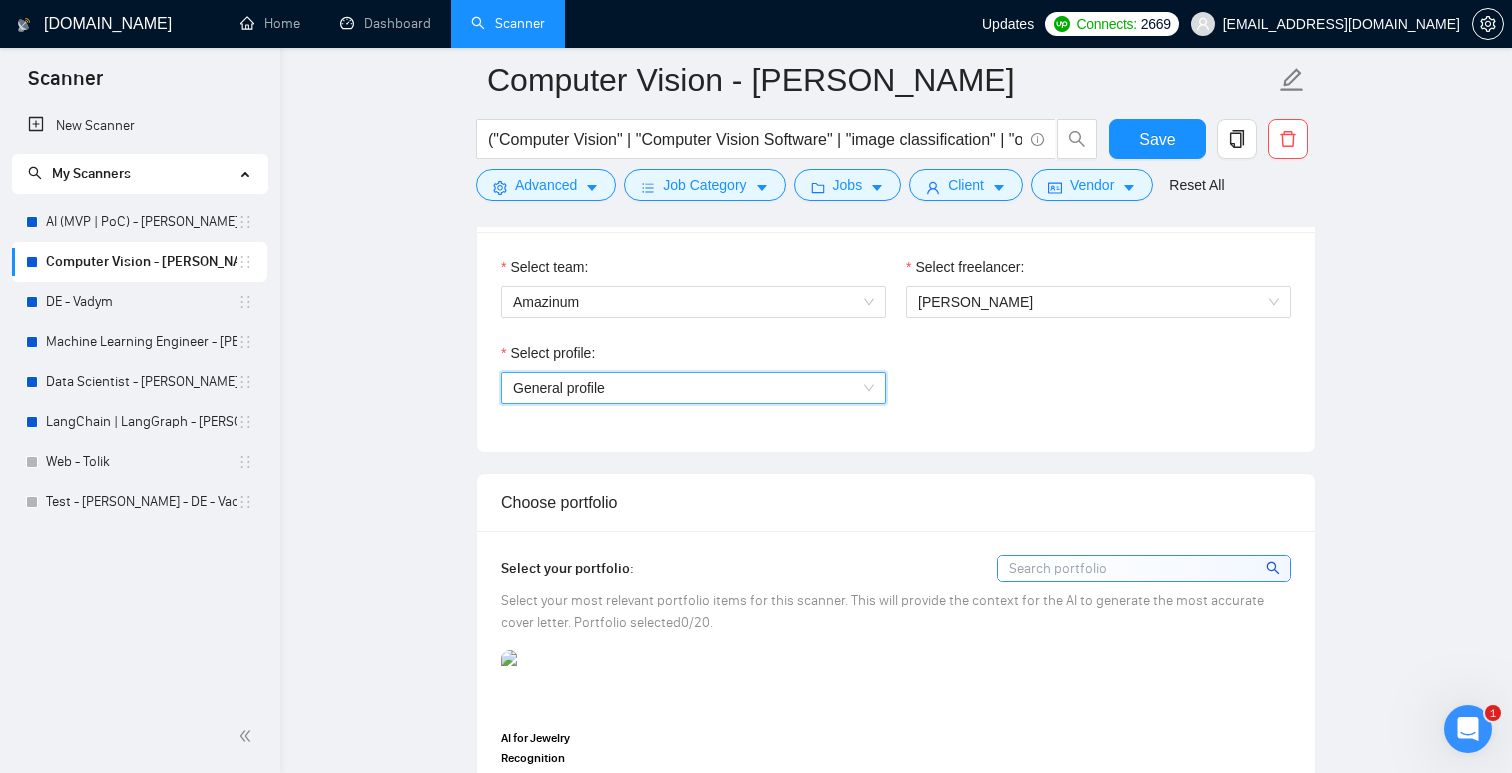 click on "General profile" at bounding box center (693, 388) 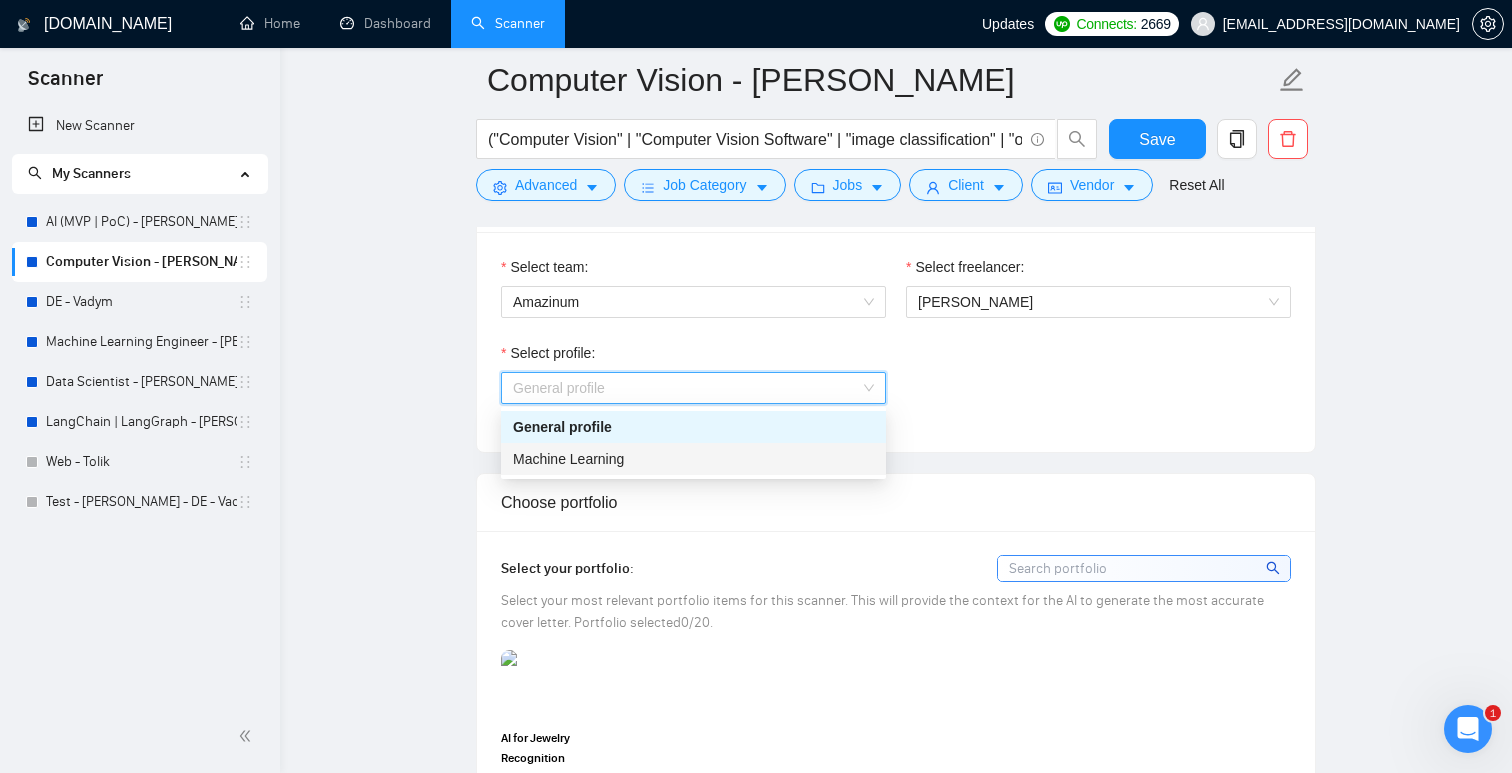 click on "Machine Learning" at bounding box center [693, 459] 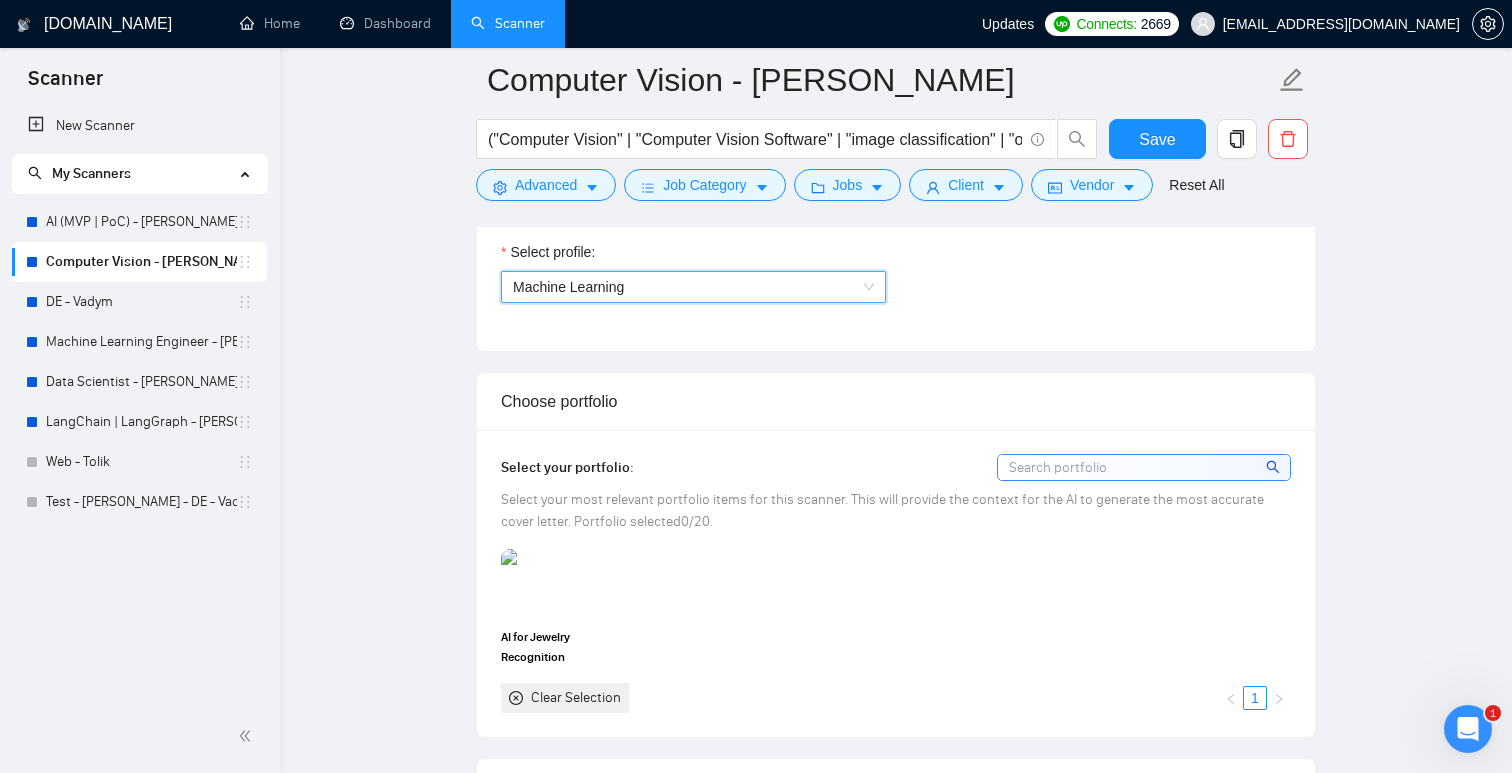 scroll, scrollTop: 1152, scrollLeft: 0, axis: vertical 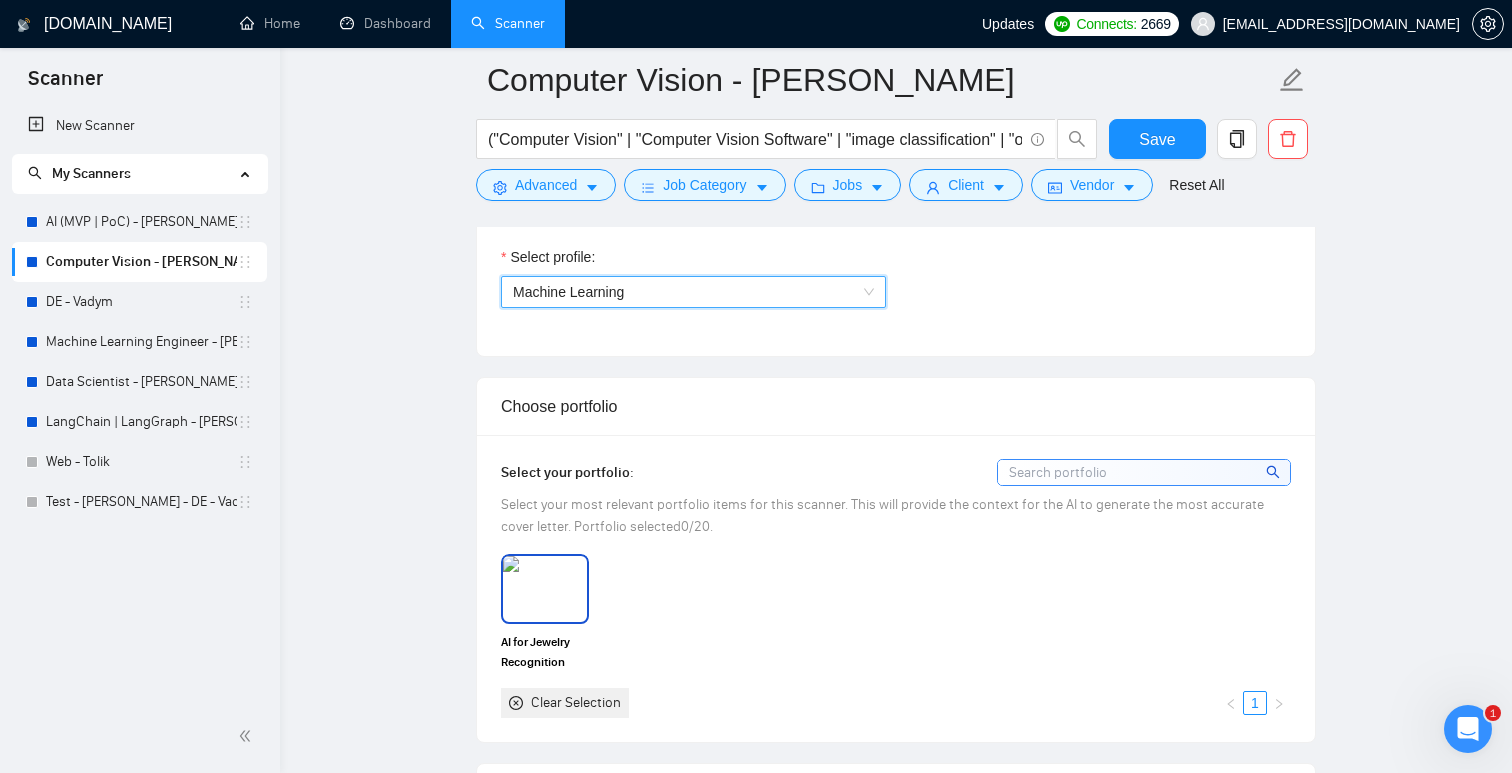 click at bounding box center (545, 589) 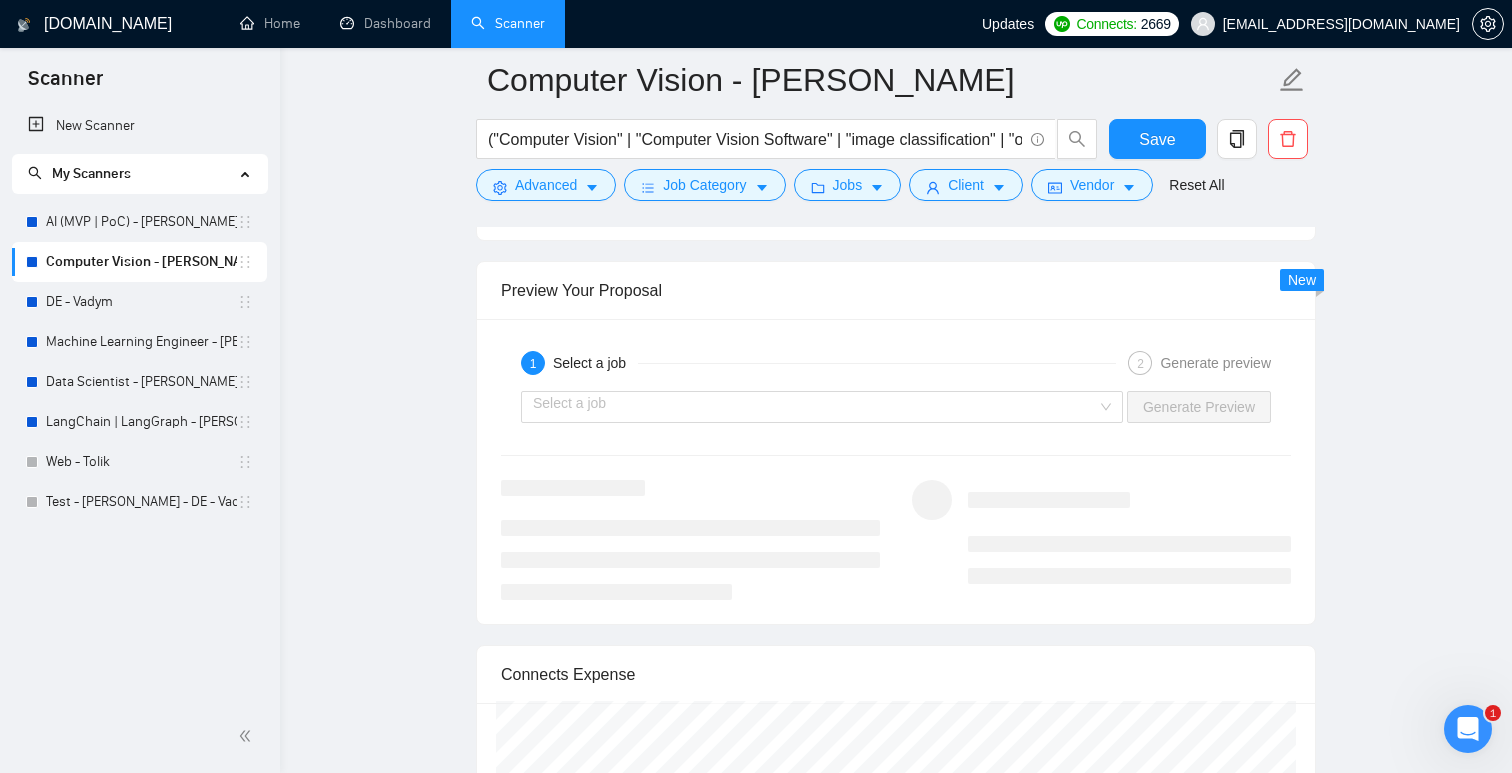 scroll, scrollTop: 3223, scrollLeft: 0, axis: vertical 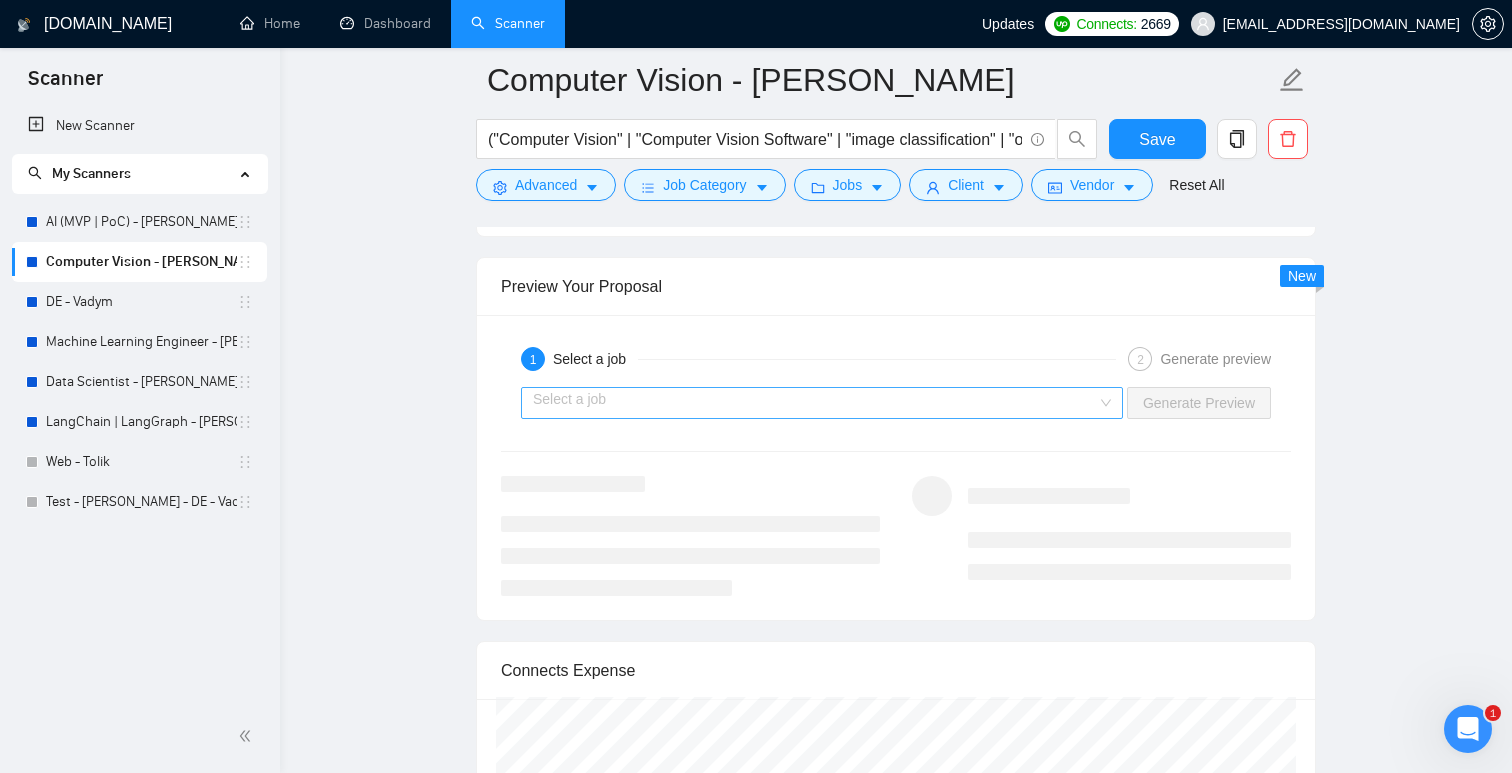 click at bounding box center (815, 403) 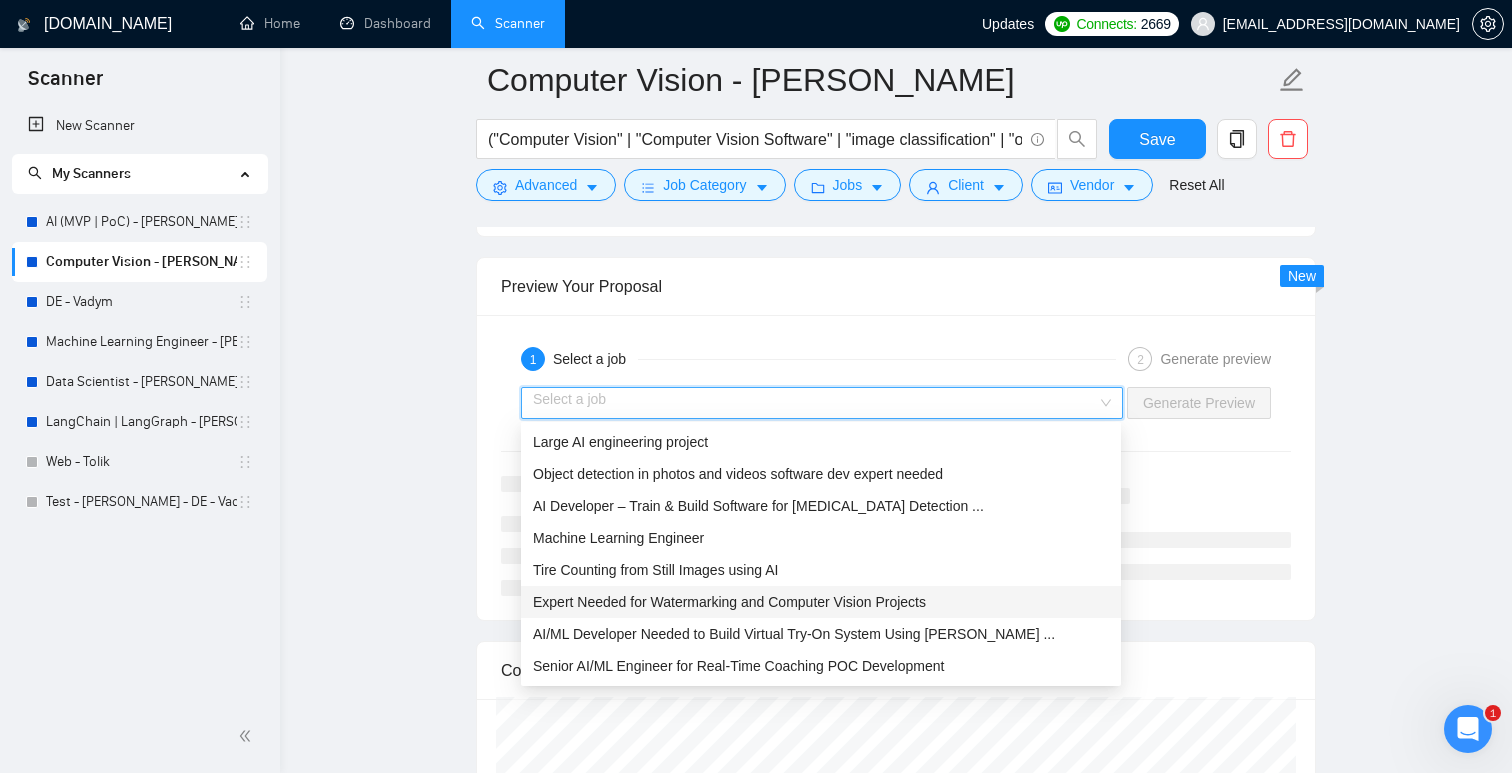scroll, scrollTop: 0, scrollLeft: 0, axis: both 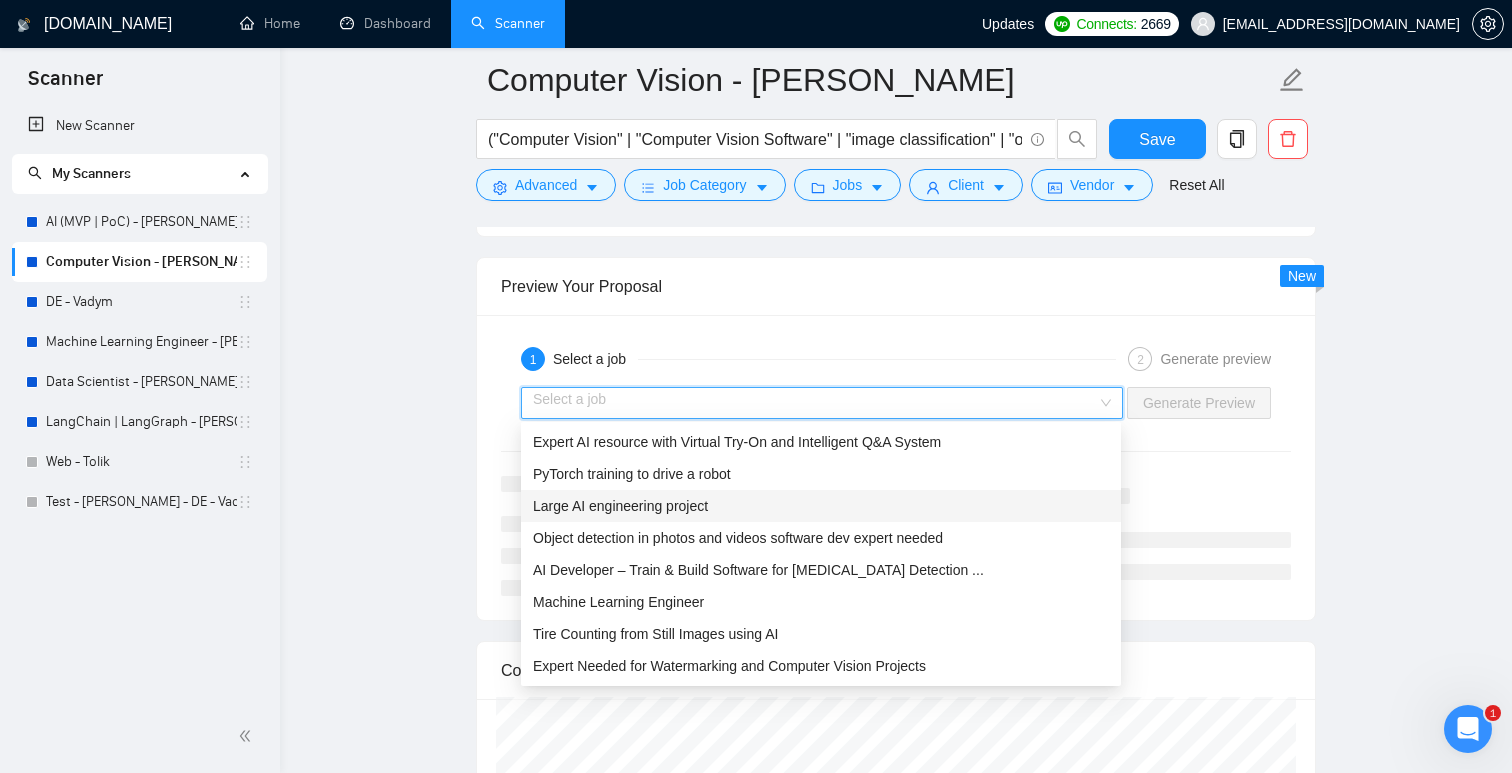 click on "Large AI engineering project" at bounding box center [620, 506] 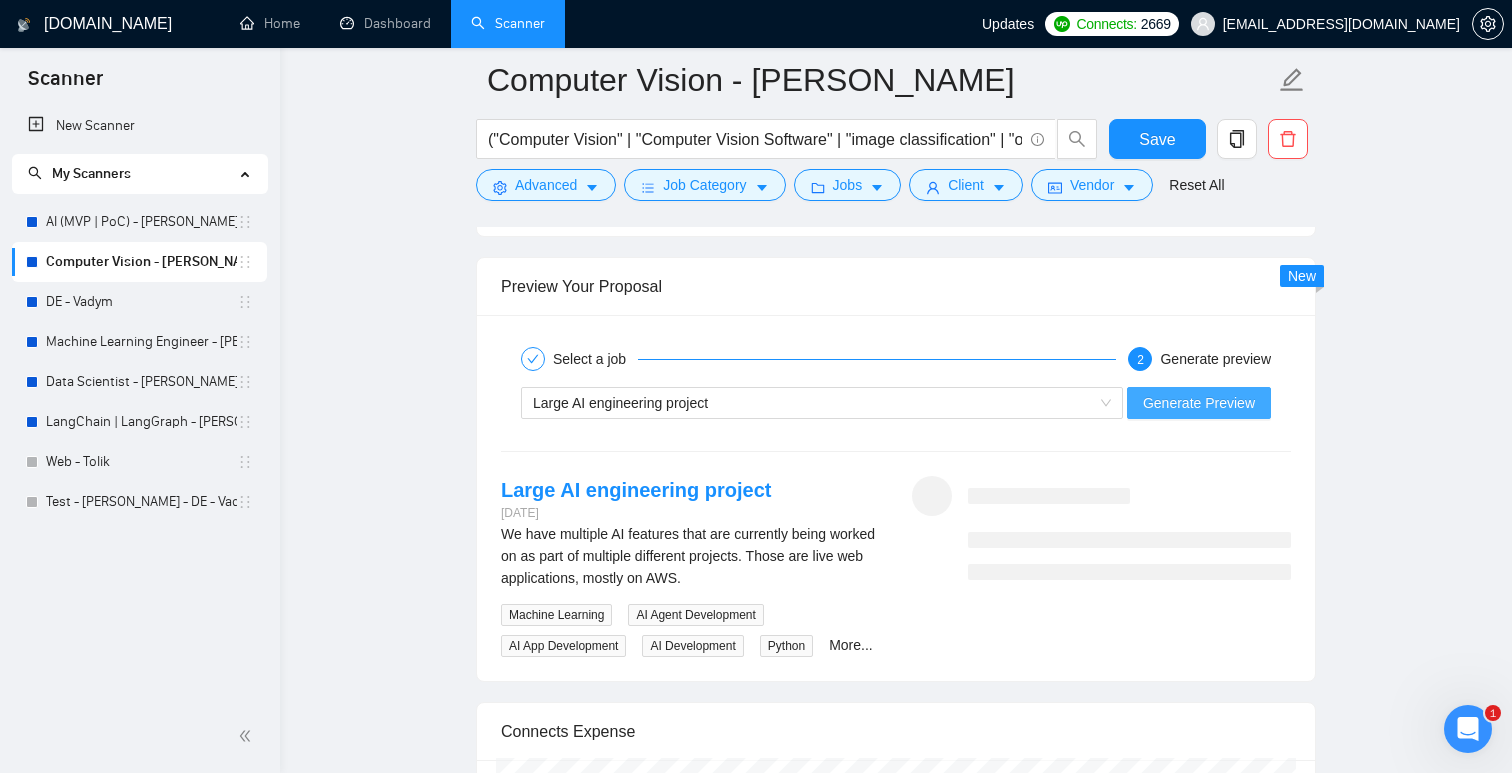 click on "Generate Preview" at bounding box center (1199, 403) 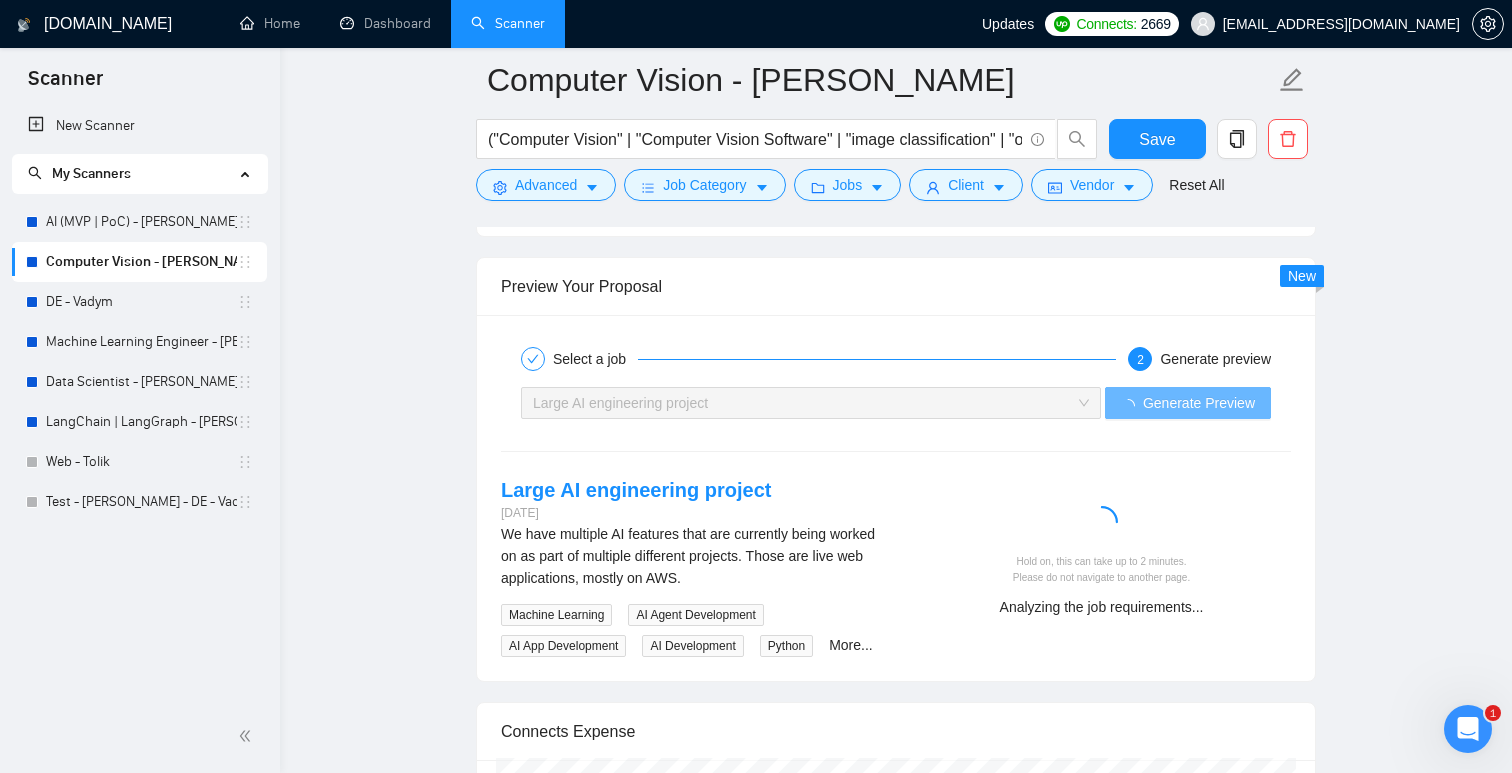 click 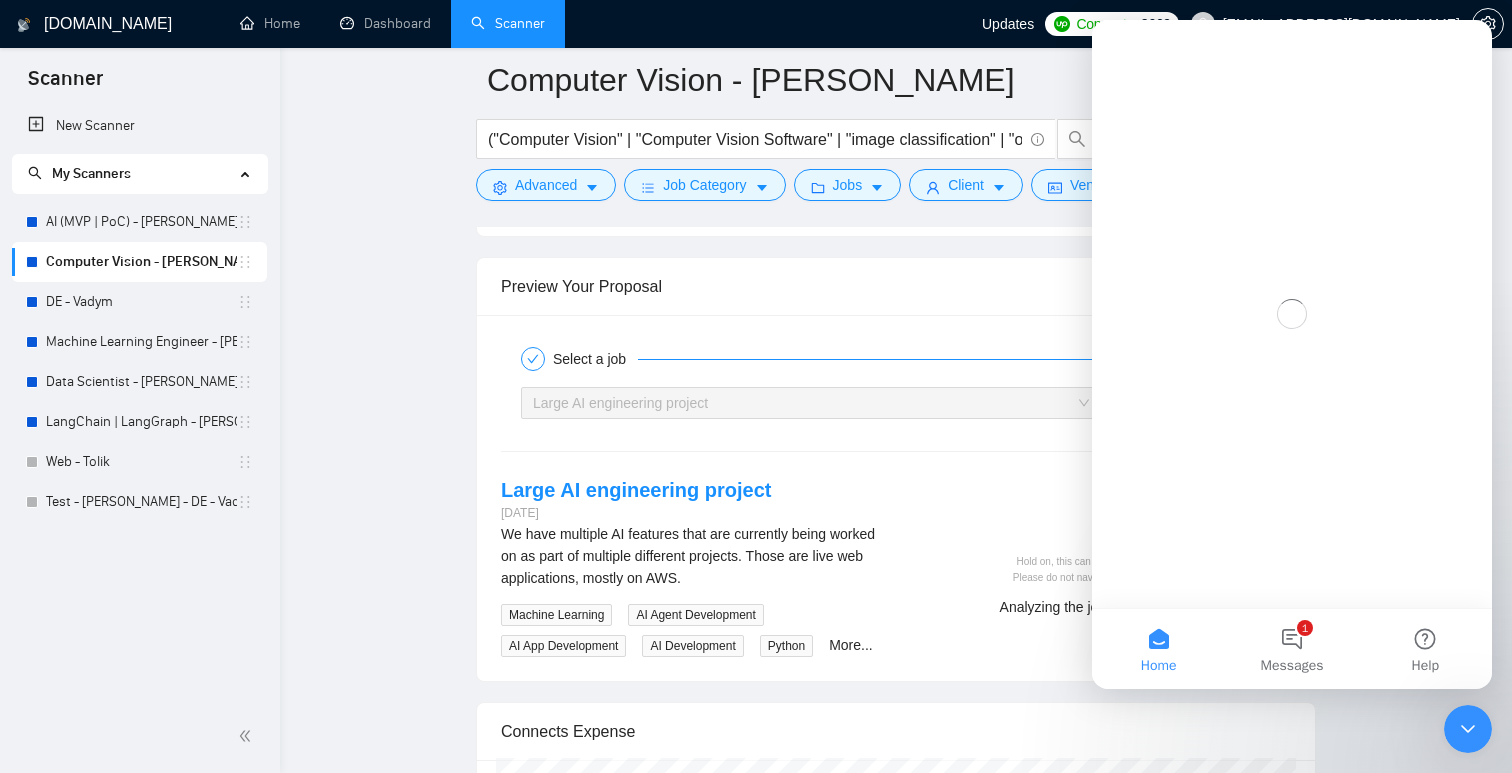 scroll, scrollTop: 0, scrollLeft: 0, axis: both 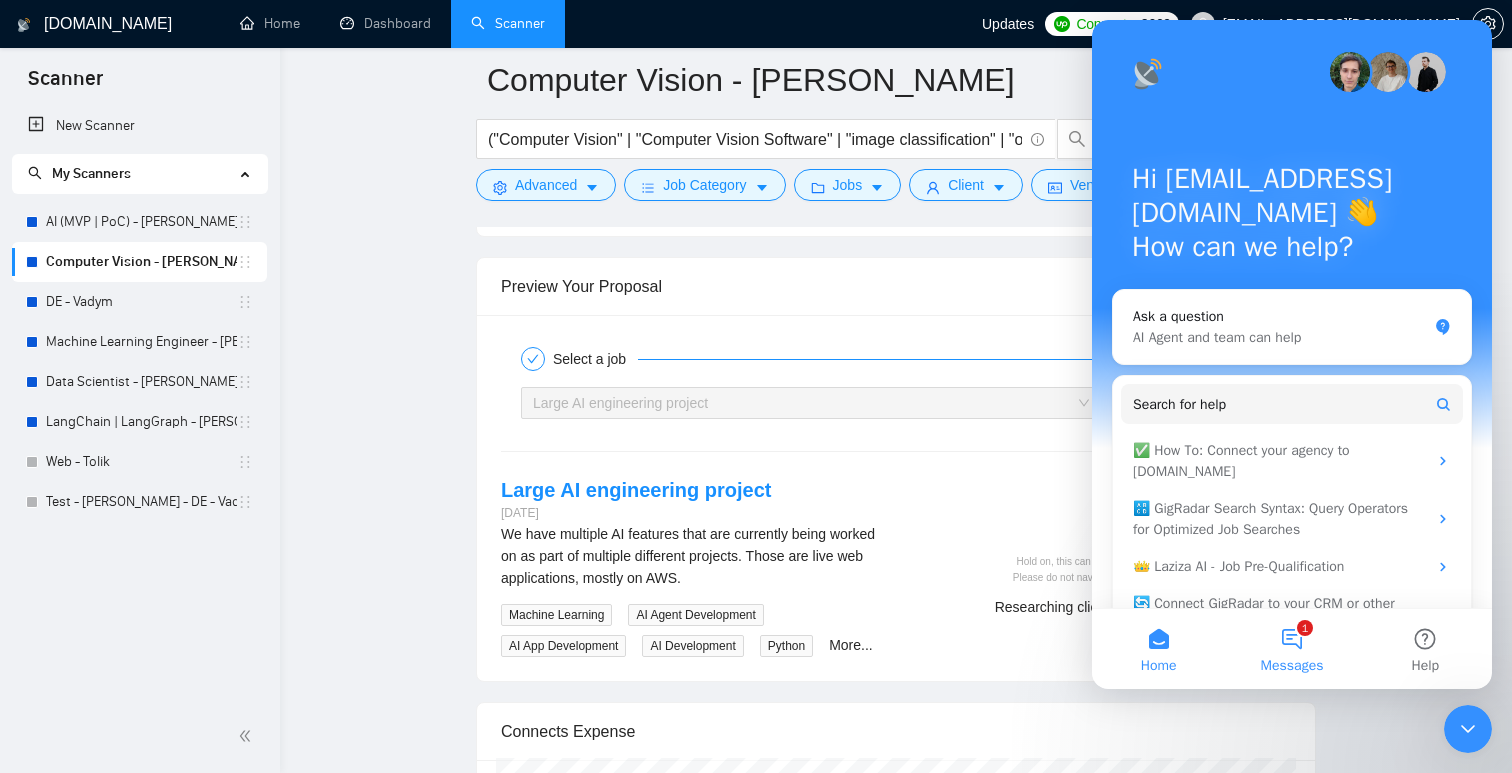 click on "1 Messages" at bounding box center [1291, 649] 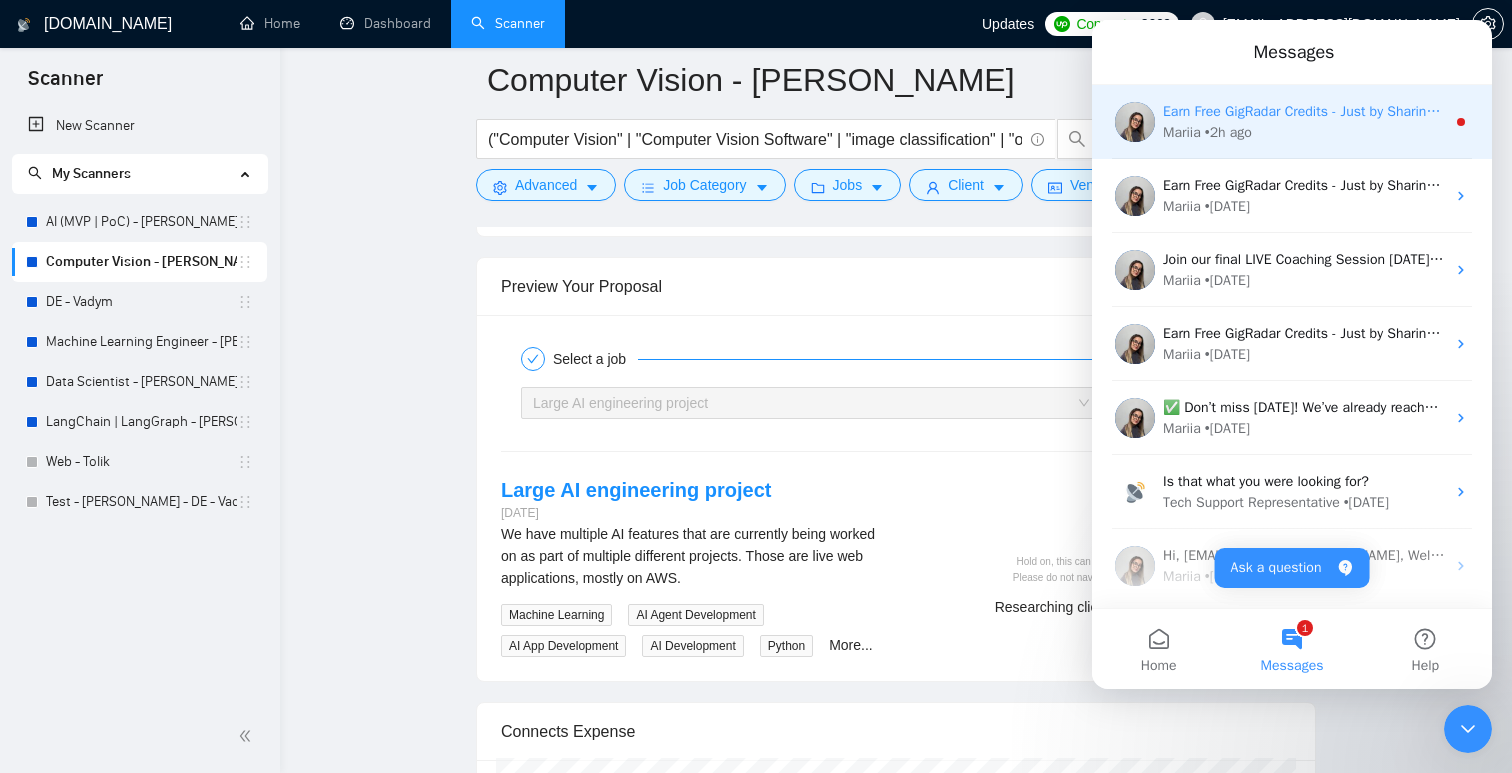 click on "Earn Free GigRadar Credits - Just by Sharing Your Story! 💬 Want more credits for sending proposals? It’s simple - share, inspire, and get rewarded! 🤫 Here’s how you can earn free credits: Introduce yourself in the #intros channel of the GigRadar Upwork Community and grab +20 credits for sending bids., Post your success story (closed projects, high LRR, etc.) in the #general channel and claim +50 credits for sending bids. Why? GigRadar is building a powerful network of freelancers and agencies. We want you to make valuable connections, showcase your wins, and inspire others while getting rewarded! 🚀 Not a member yet? Join our Slack community now 👉 Join Slack Community Claiming your credits is easy: Reply to this message with a screenshot of your post, and our Tech Support Team will instantly top up your credits! 💸" at bounding box center [3733, 111] 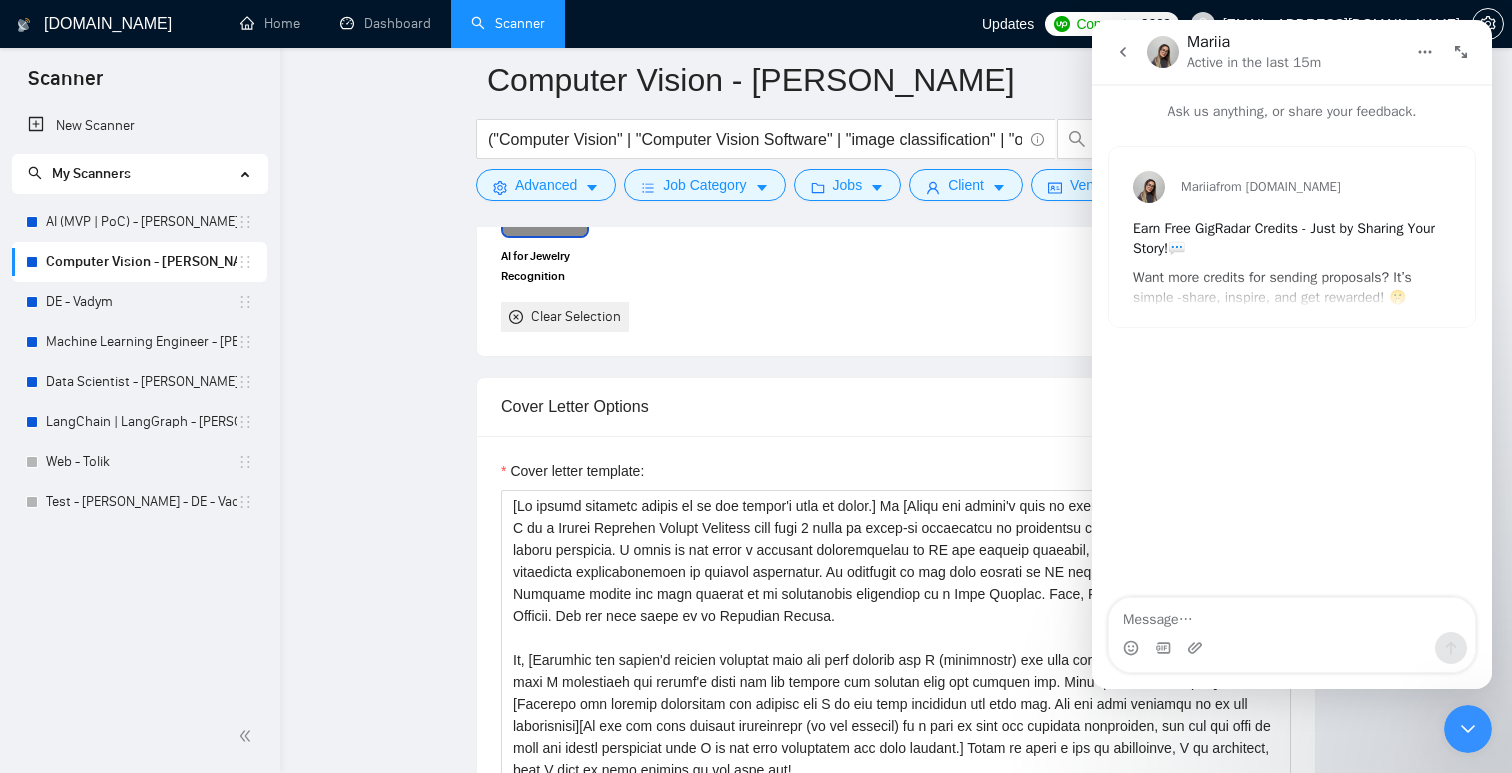 scroll, scrollTop: 1419, scrollLeft: 0, axis: vertical 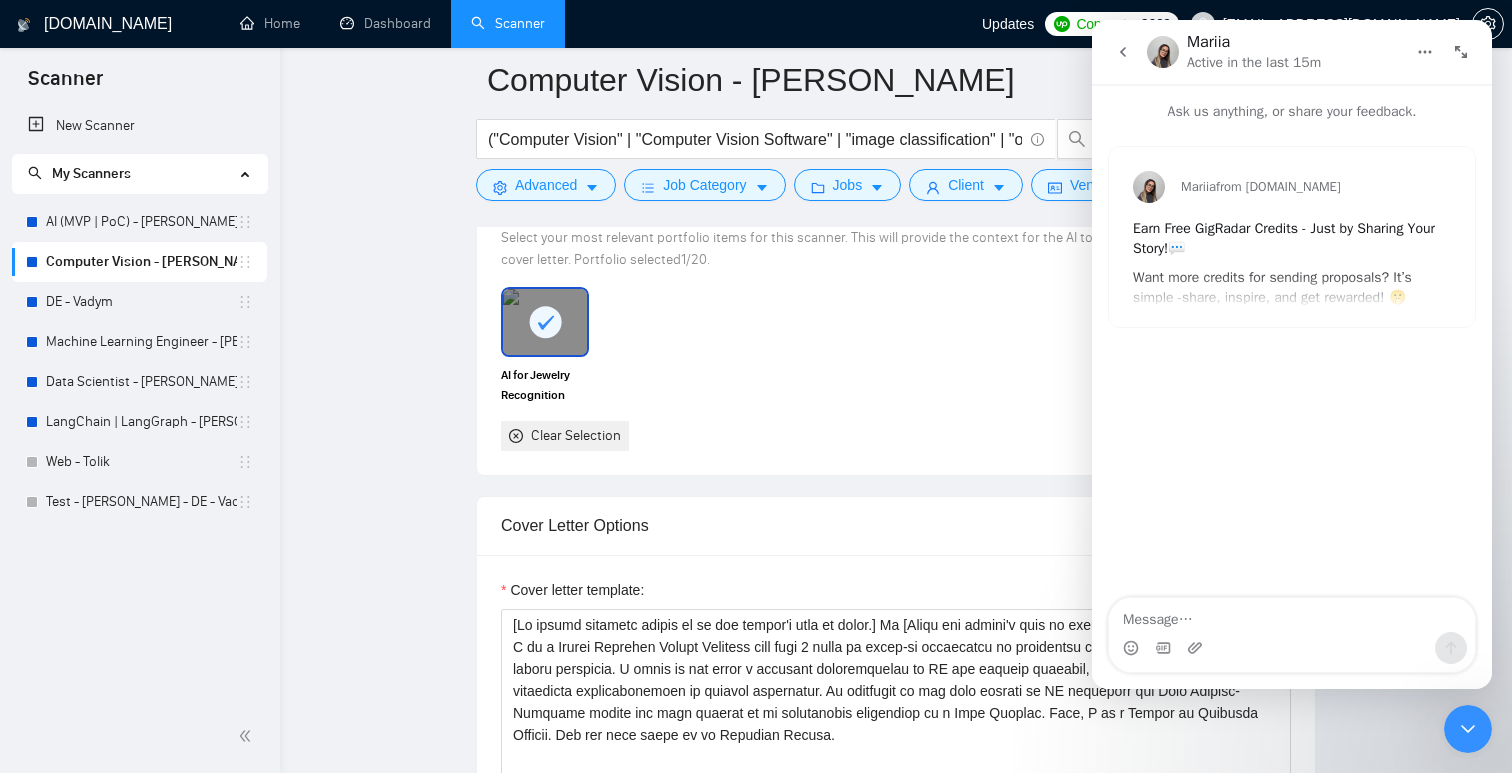 click at bounding box center (1468, 729) 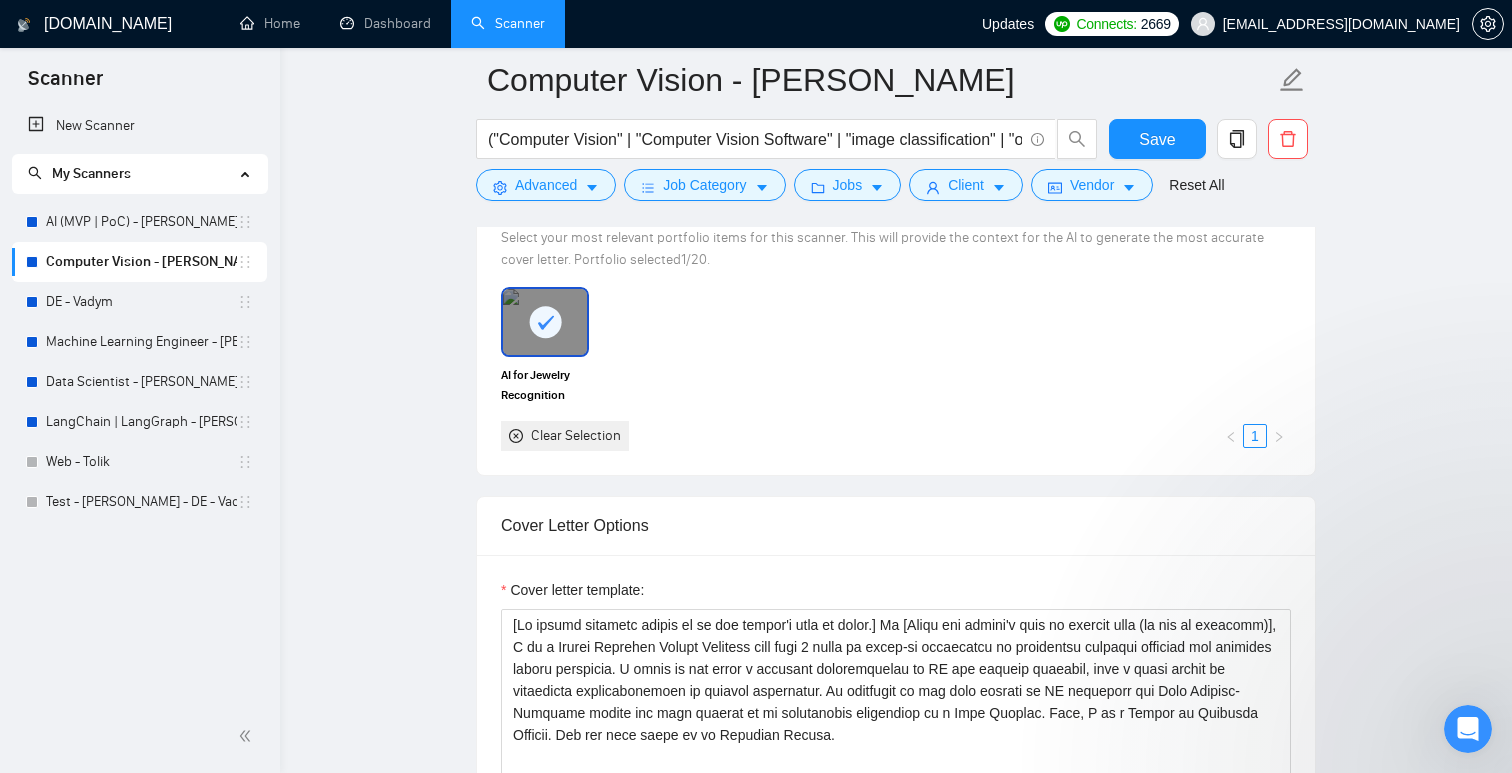 scroll, scrollTop: 0, scrollLeft: 0, axis: both 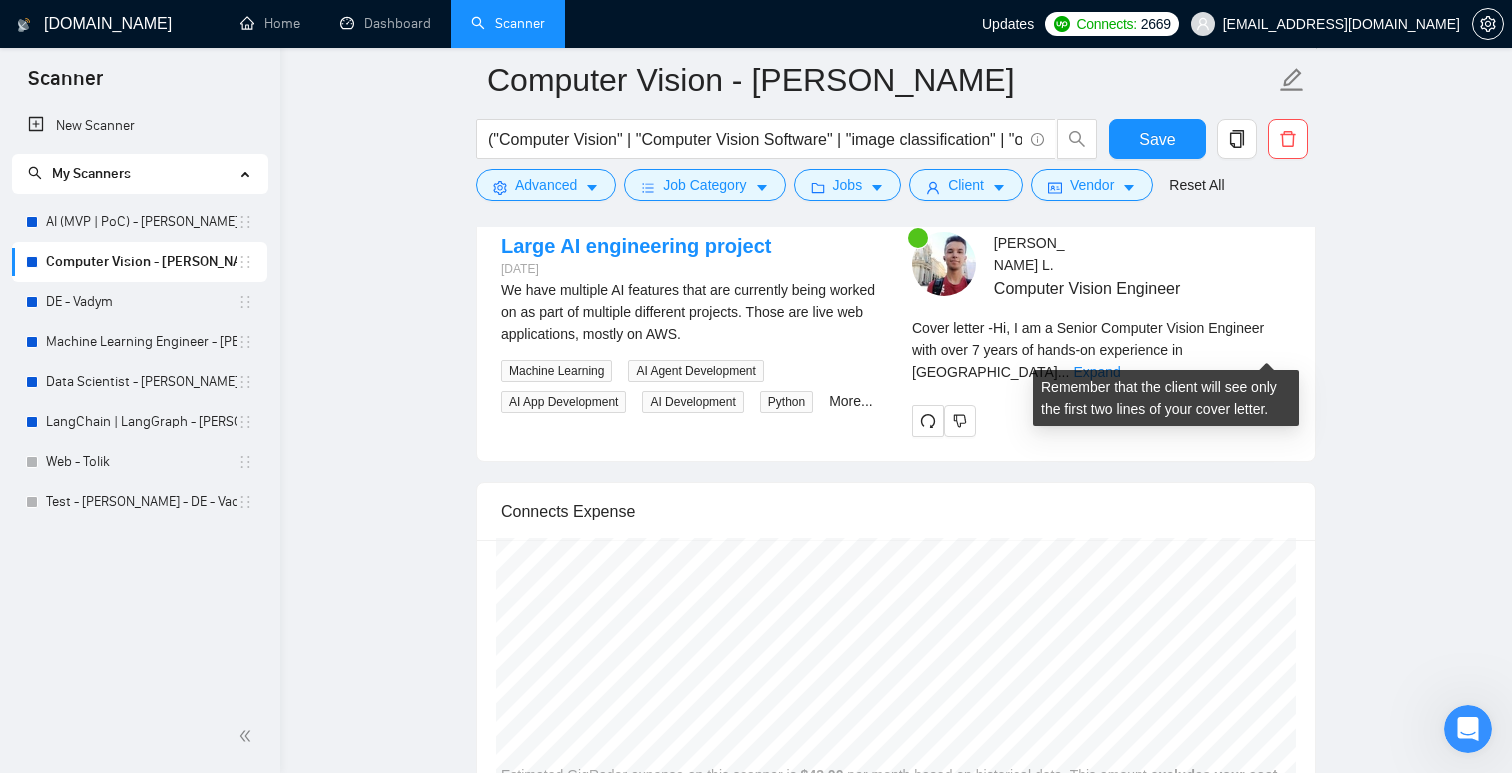 click on "..." at bounding box center (1064, 372) 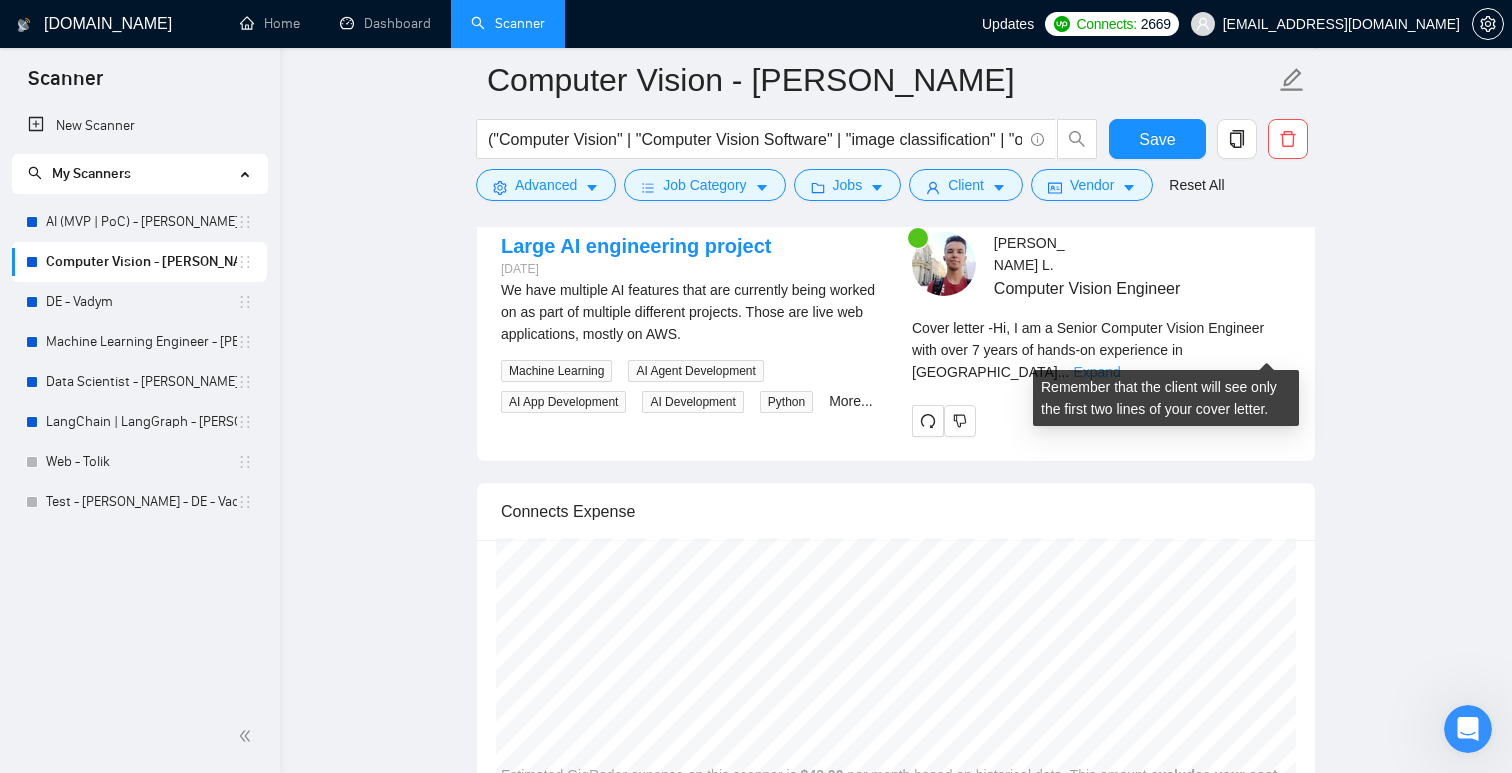 click on "Expand" at bounding box center [1096, 372] 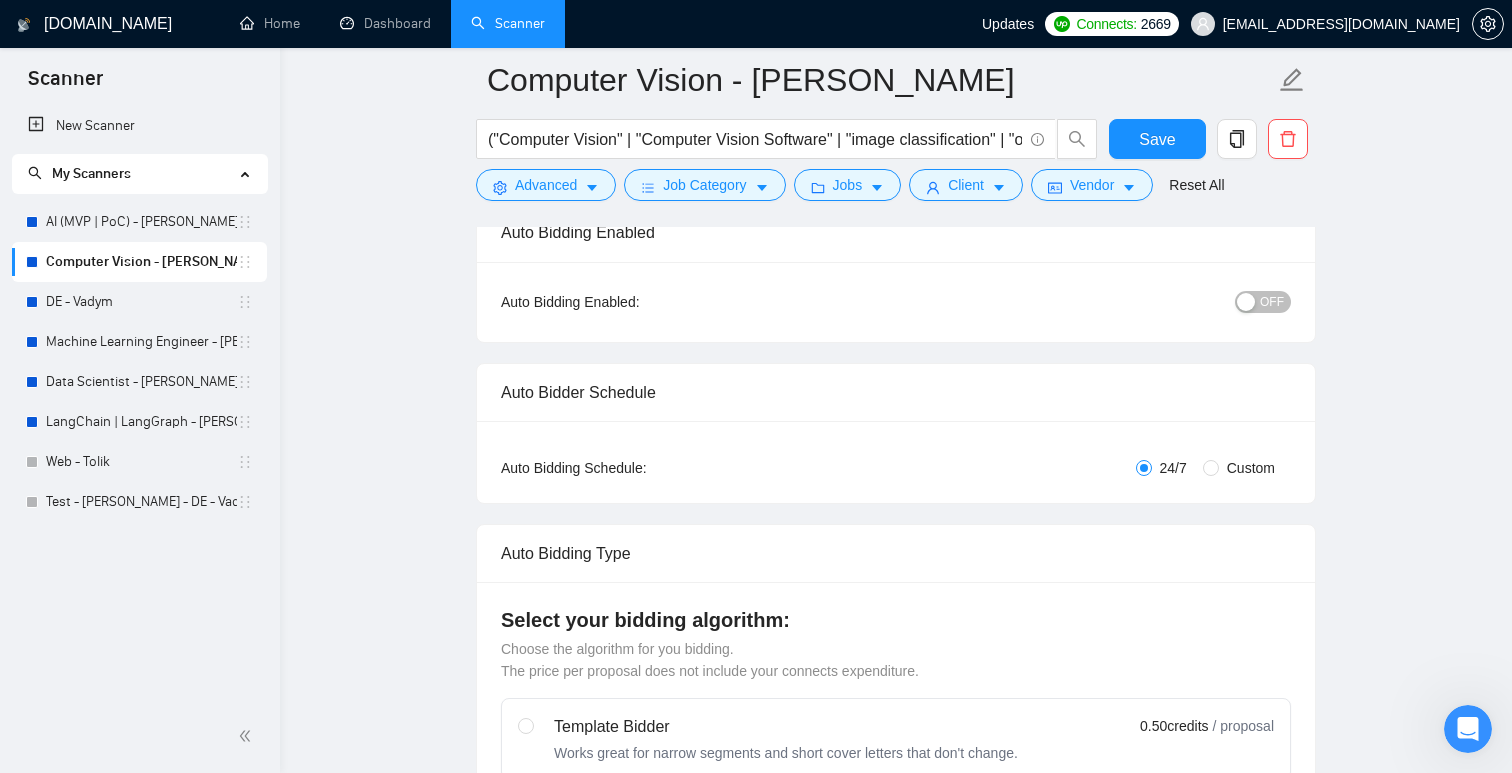 scroll, scrollTop: 0, scrollLeft: 0, axis: both 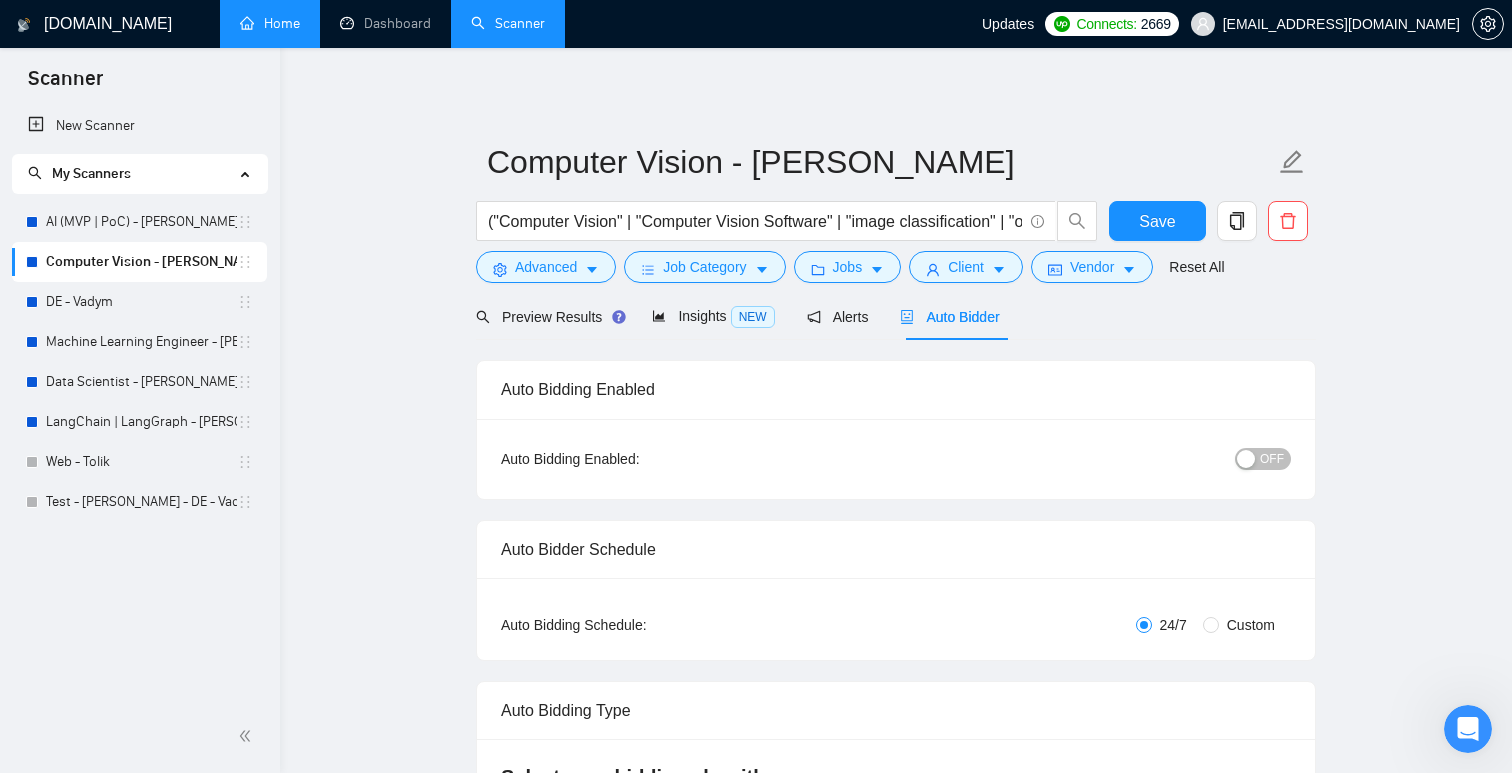click on "Home" at bounding box center [270, 23] 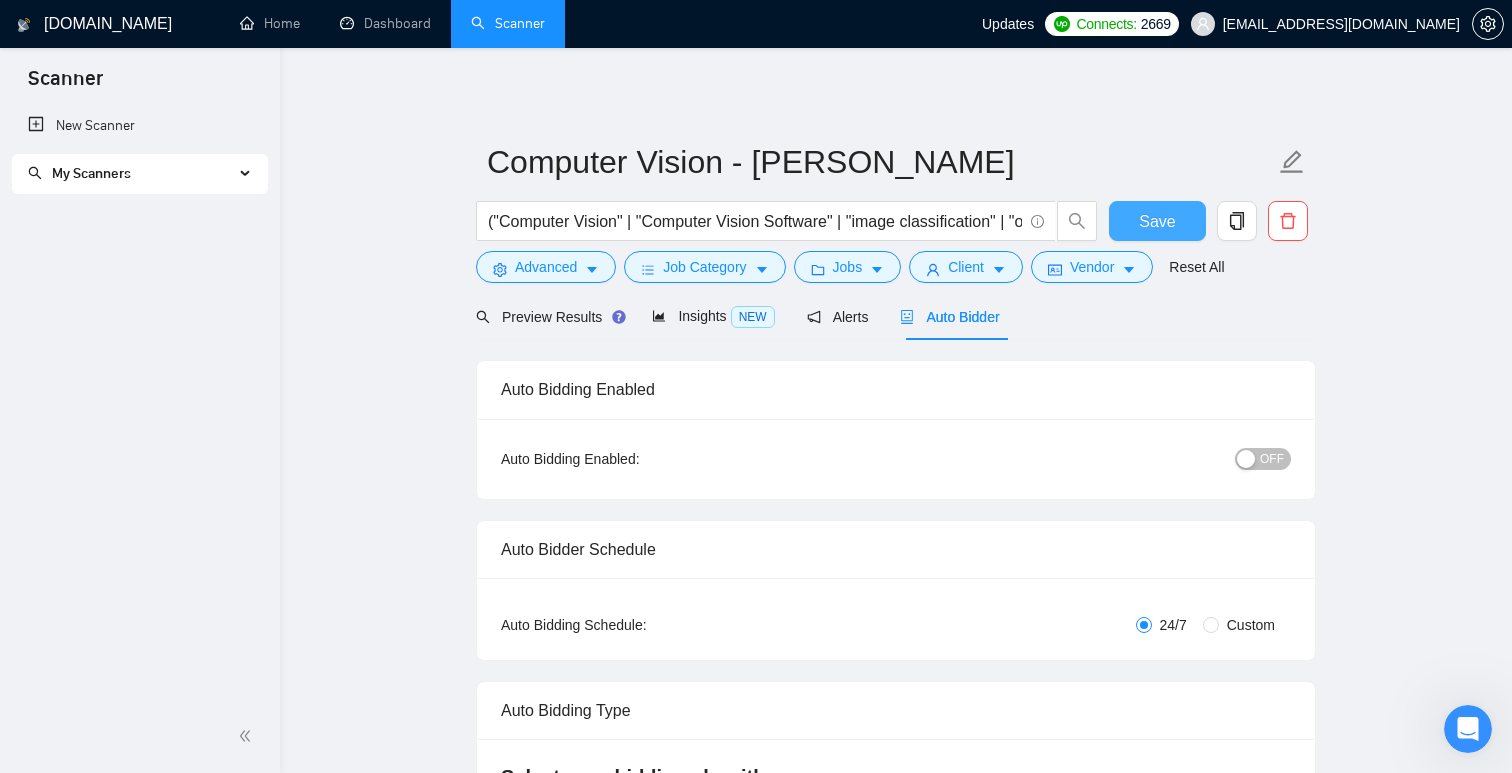 click on "Save" at bounding box center [1157, 221] 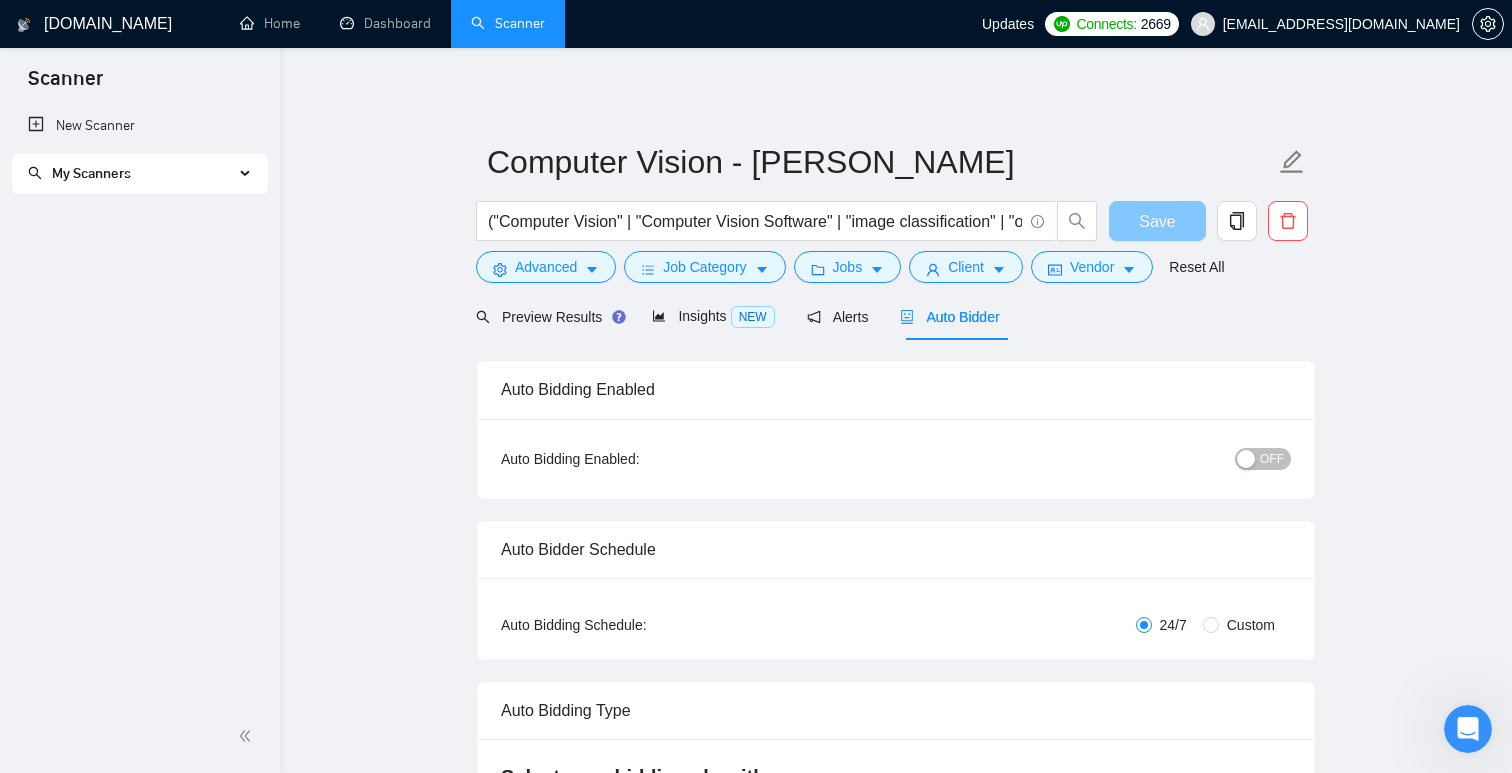 type 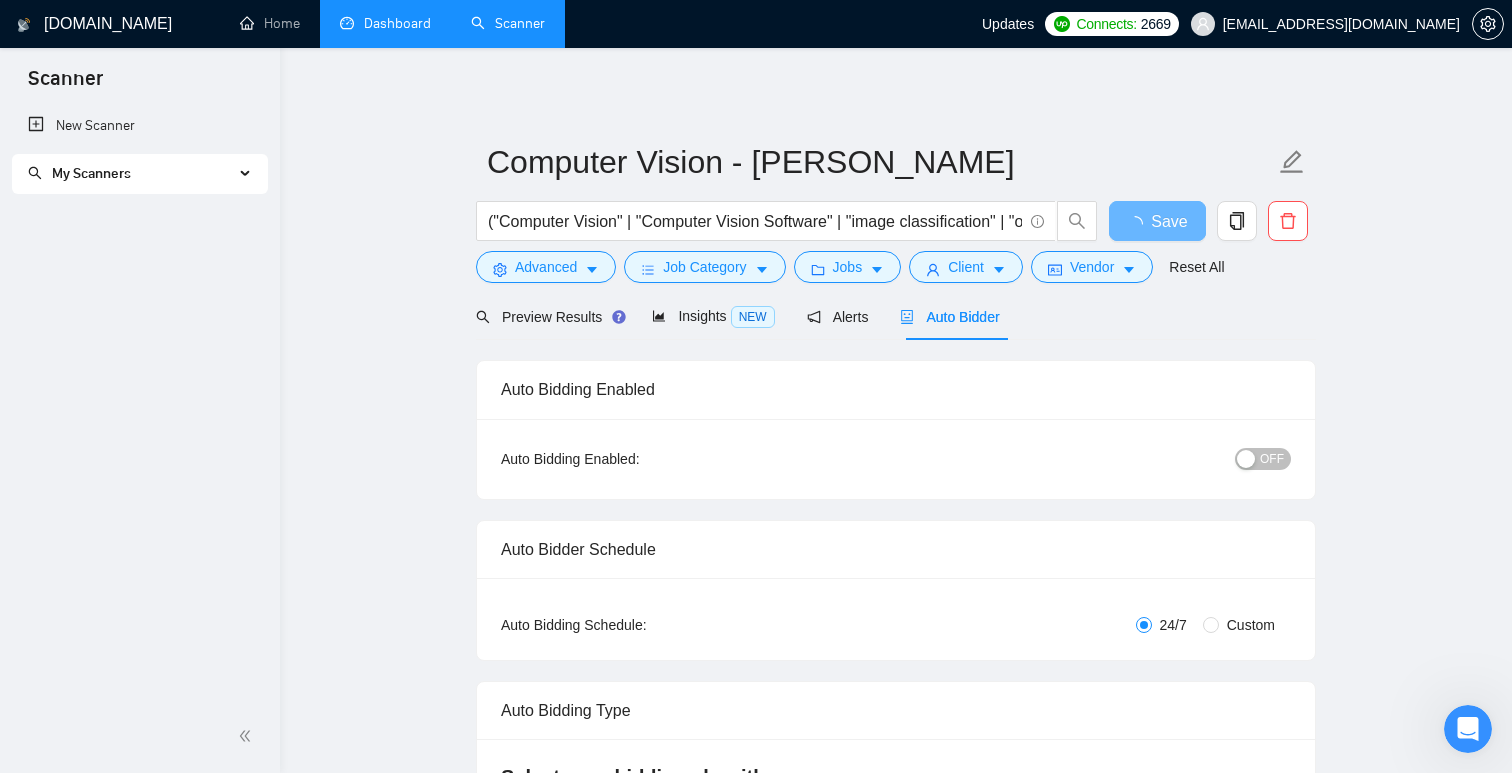 click on "Dashboard" at bounding box center [385, 23] 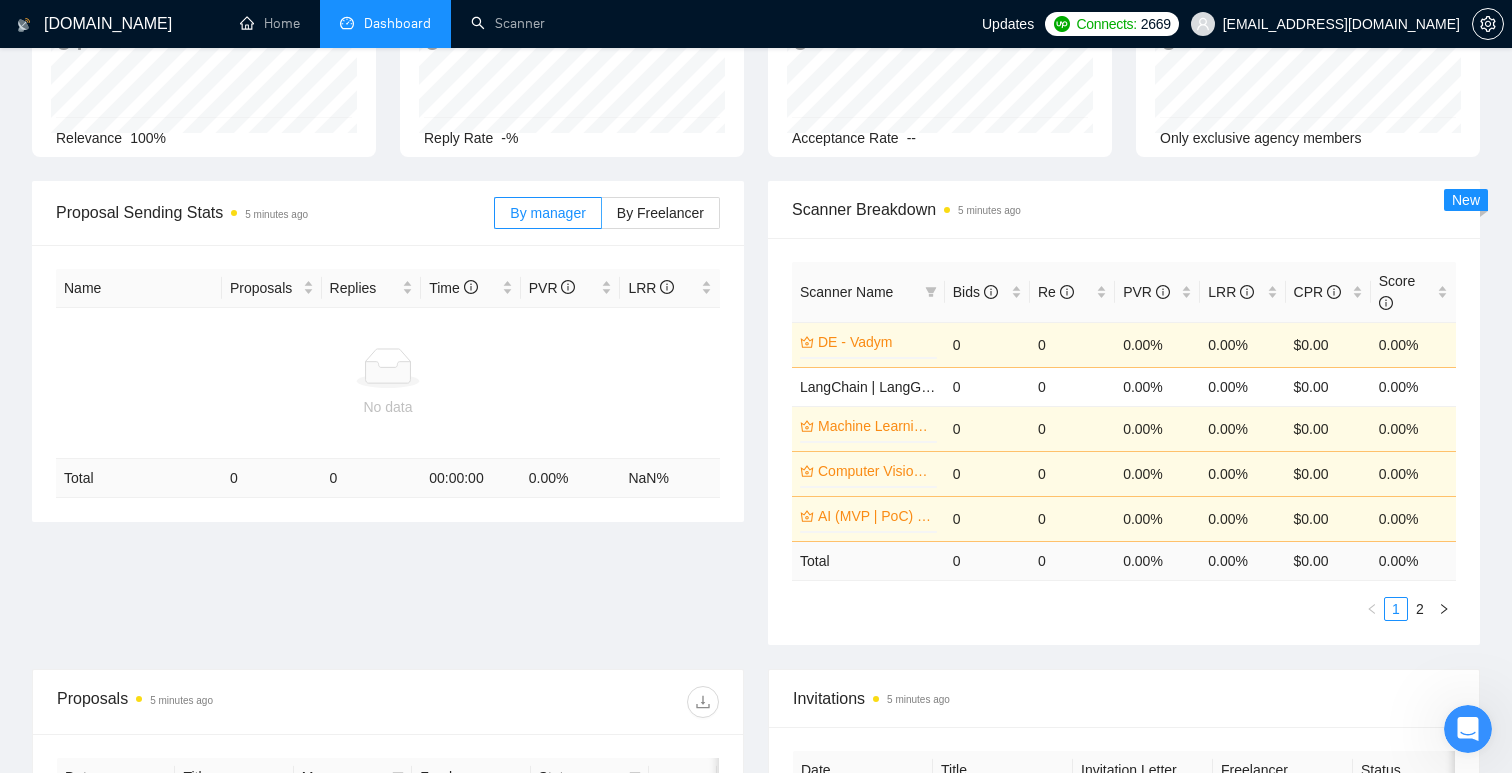 scroll, scrollTop: 173, scrollLeft: 0, axis: vertical 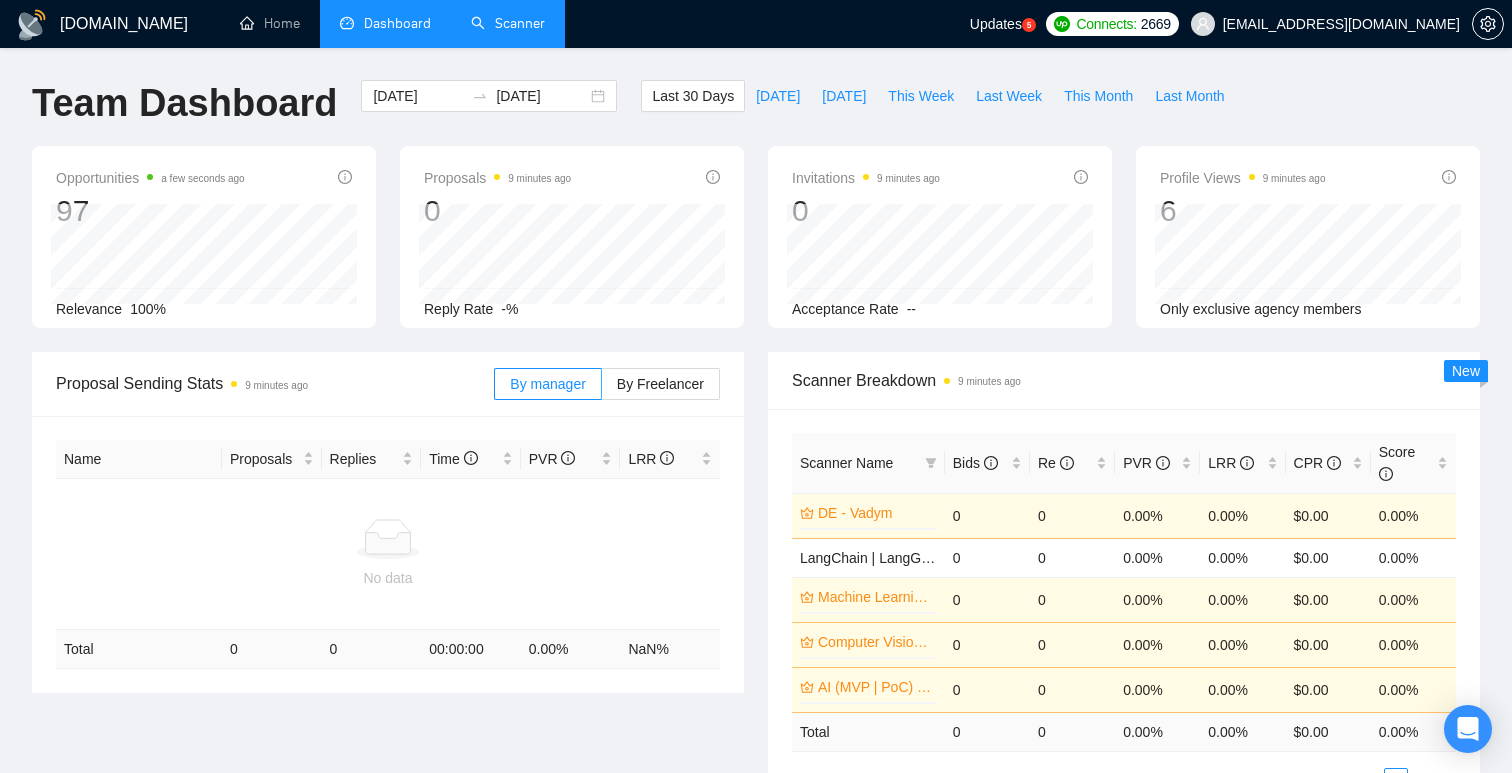 click on "Scanner" at bounding box center (508, 23) 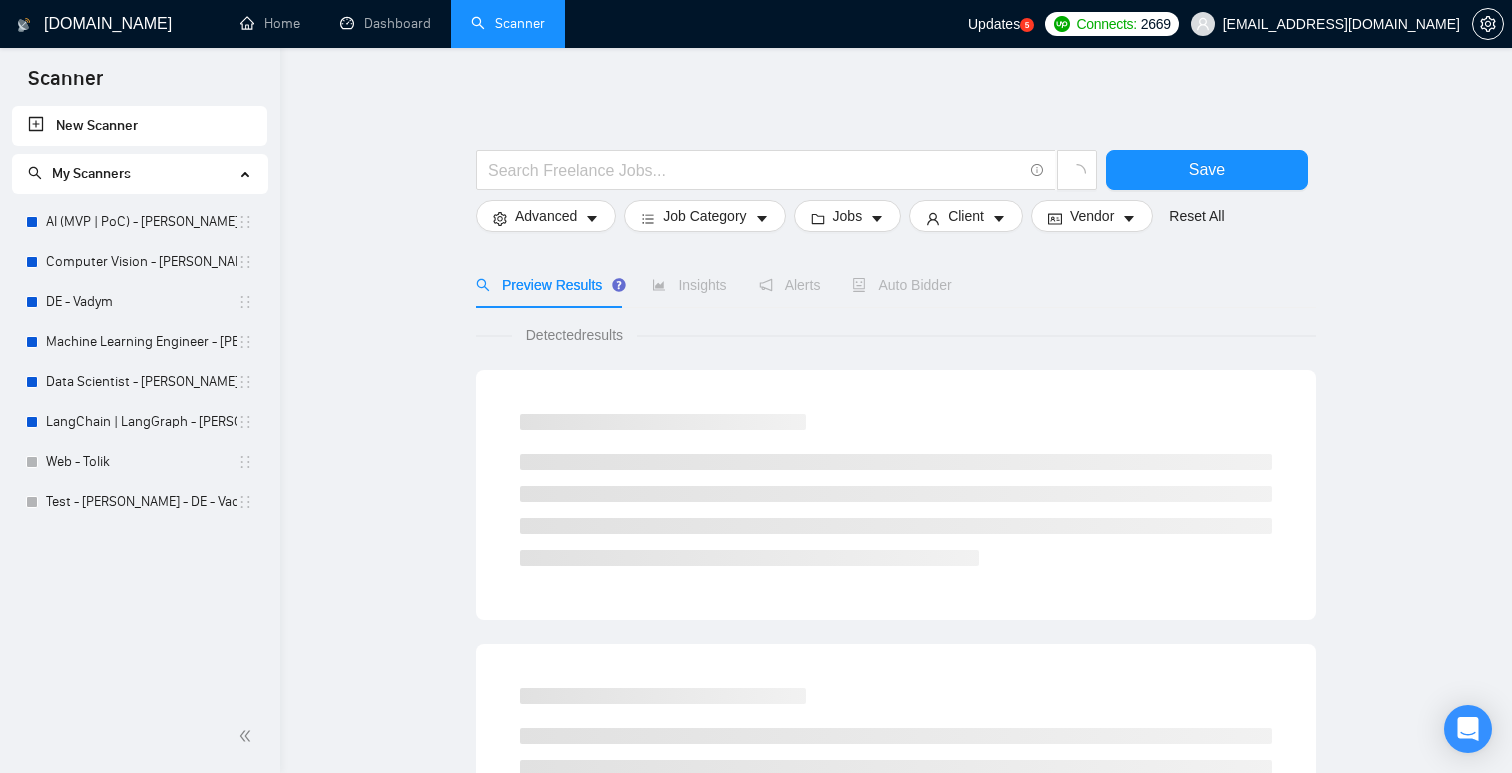 click on "My Scanners" at bounding box center [131, 174] 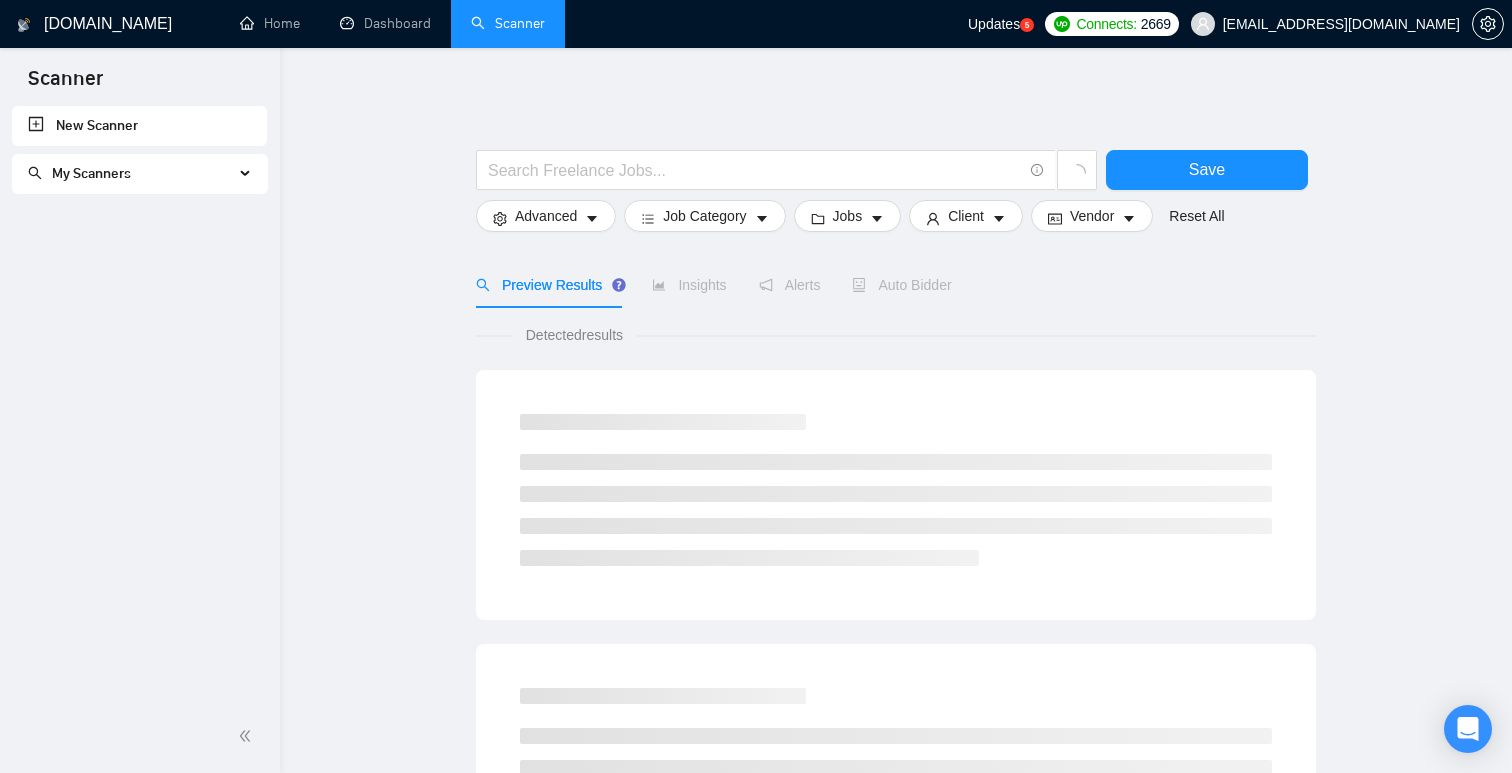click on "My Scanners" at bounding box center (131, 174) 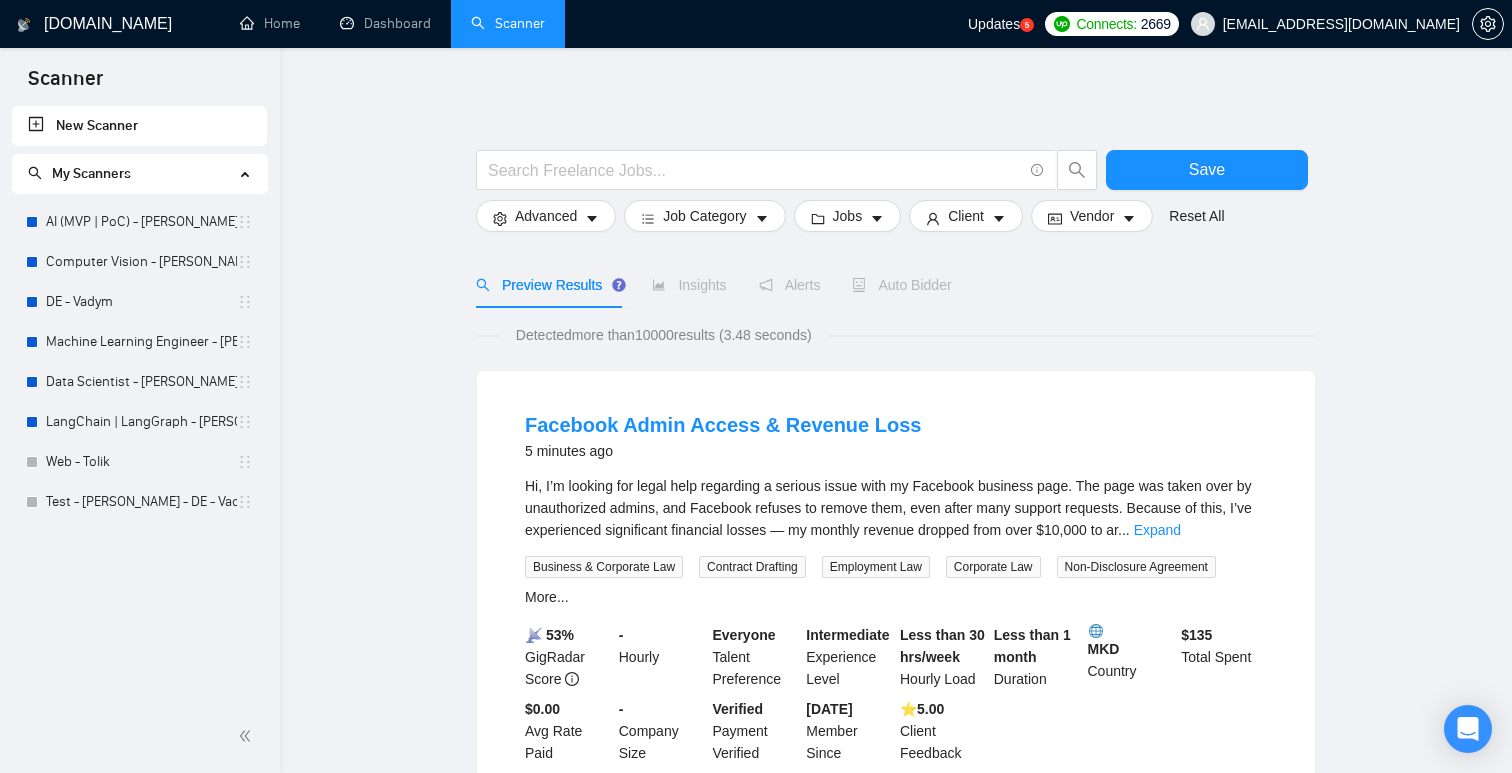 click on "Updates
5" at bounding box center (1001, 24) 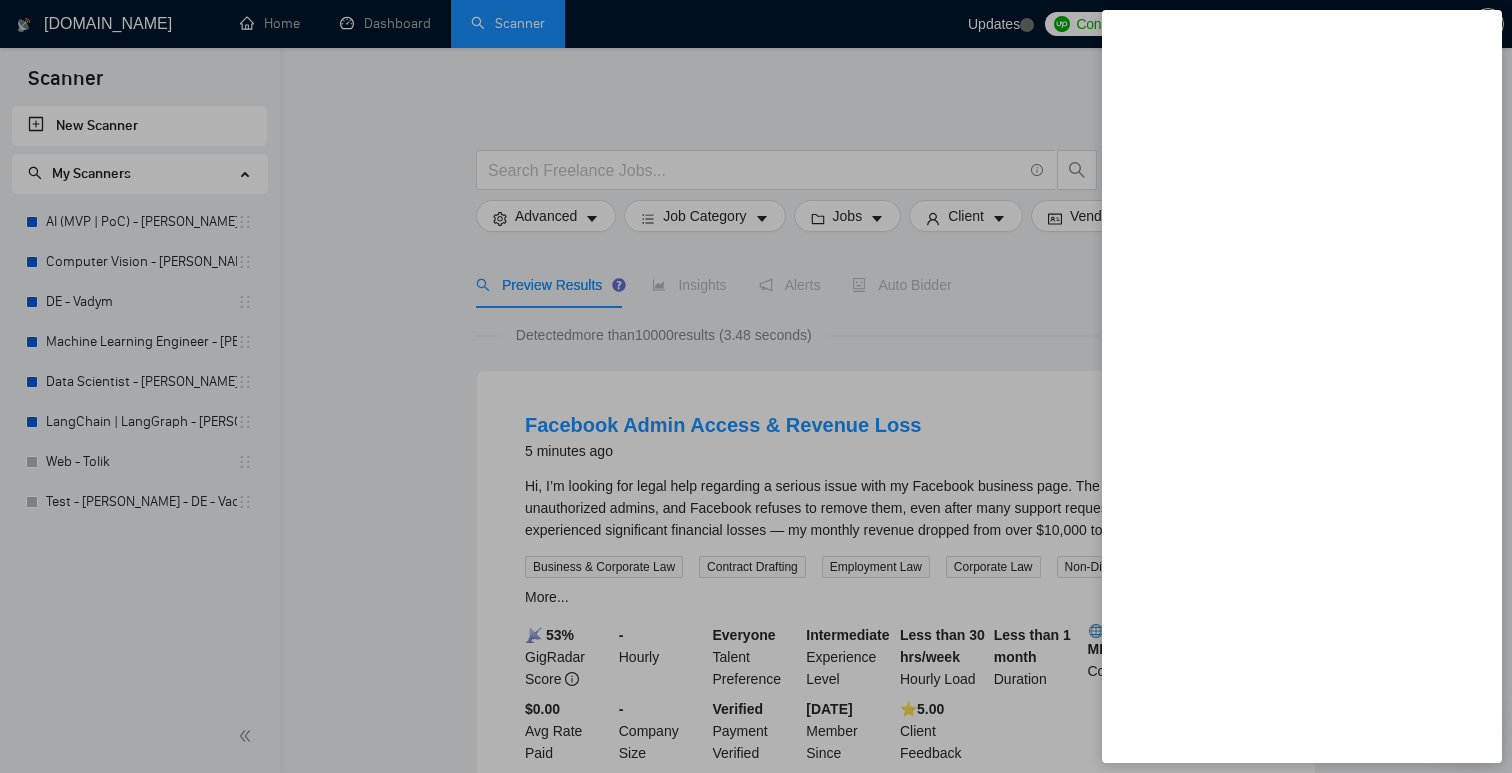 click at bounding box center [756, 386] 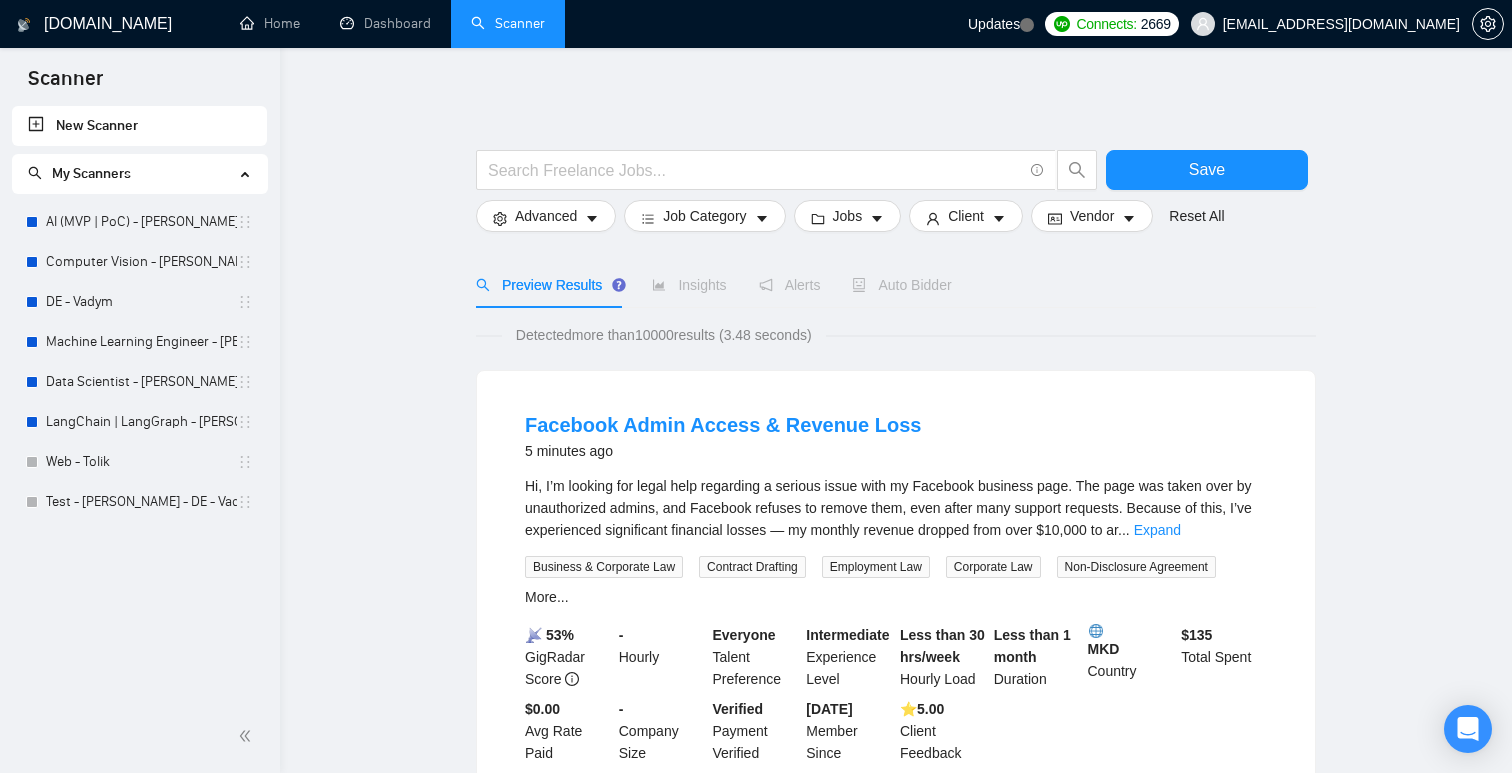 click on "Home Dashboard Scanner" at bounding box center (588, 24) 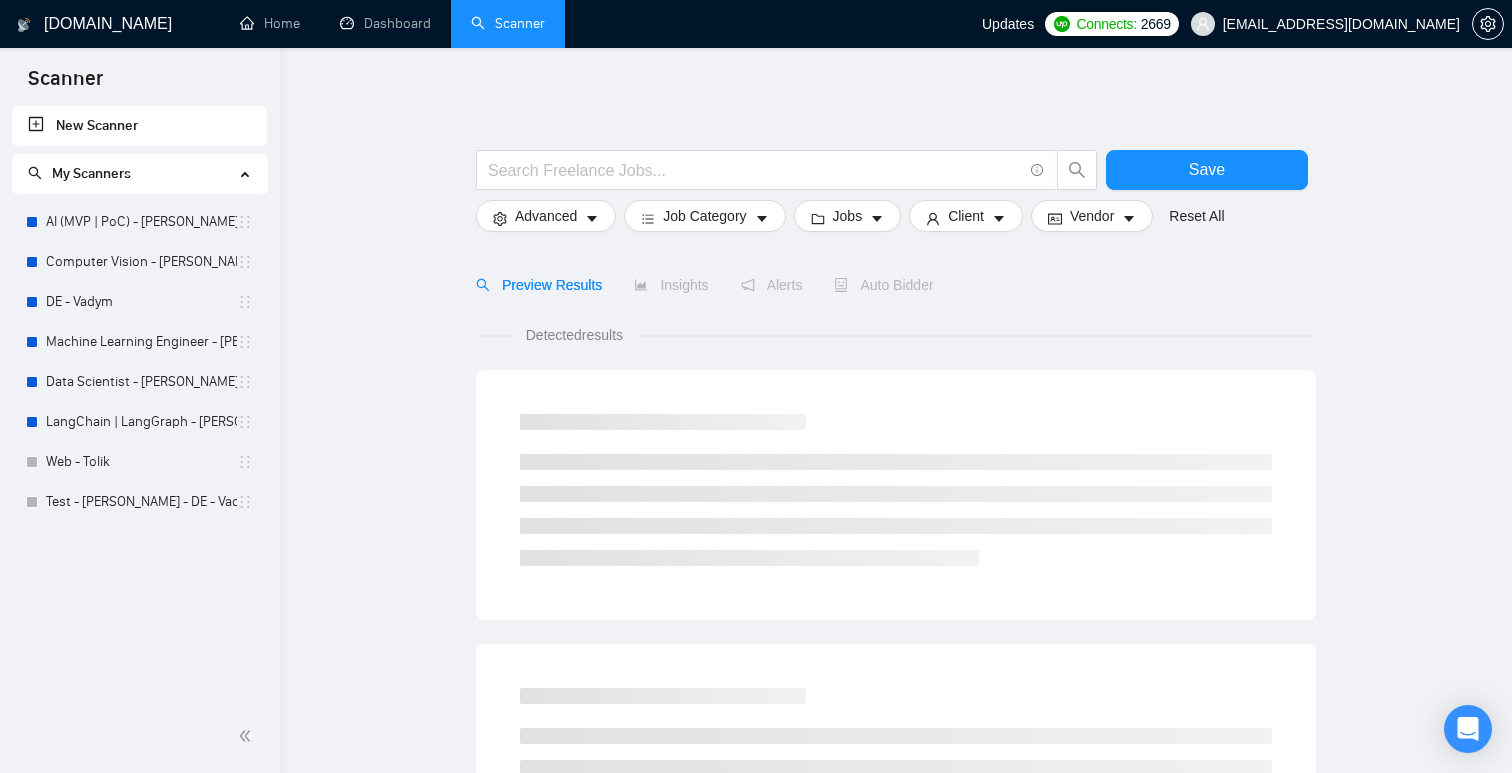 scroll, scrollTop: 0, scrollLeft: 0, axis: both 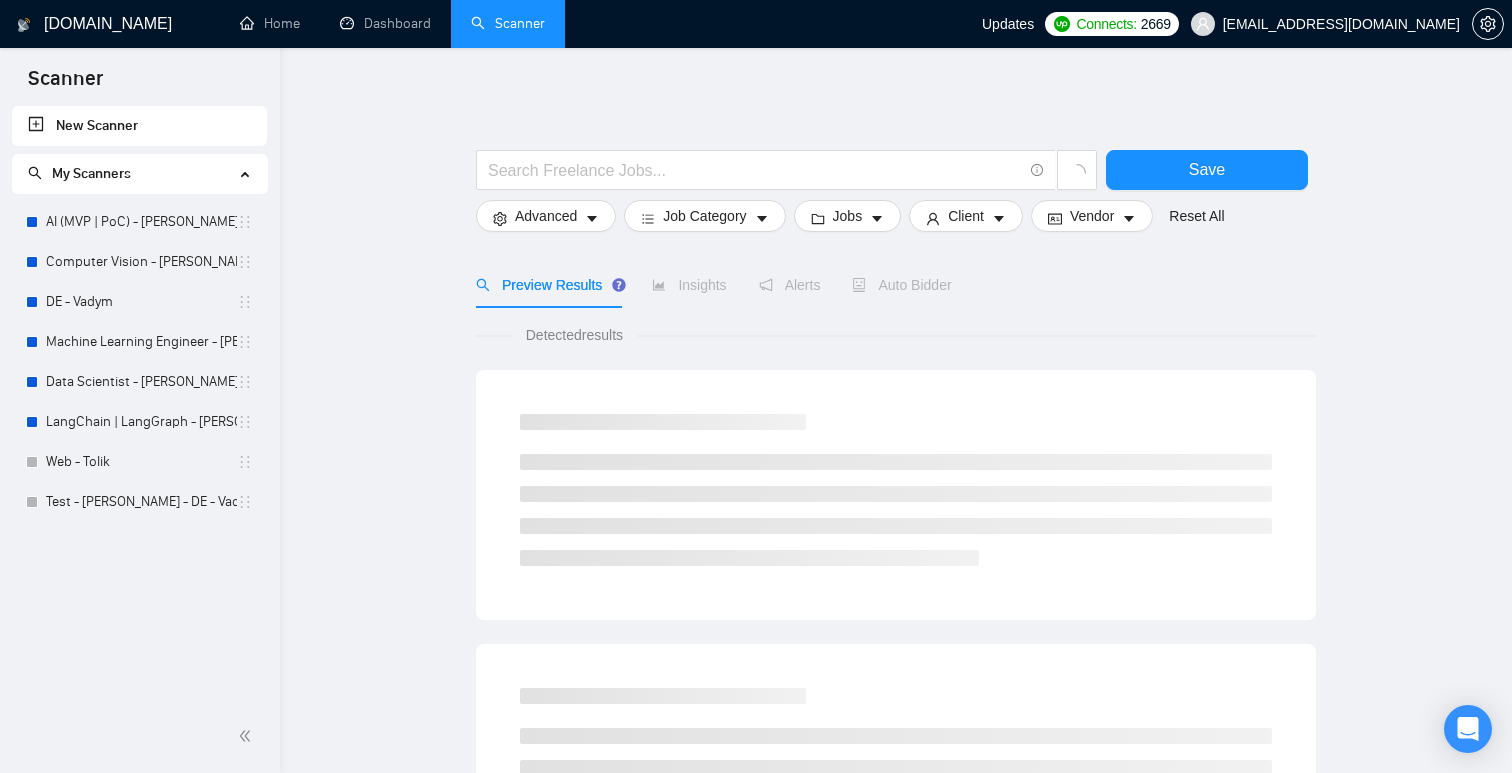 click on "Updates" at bounding box center (1008, 24) 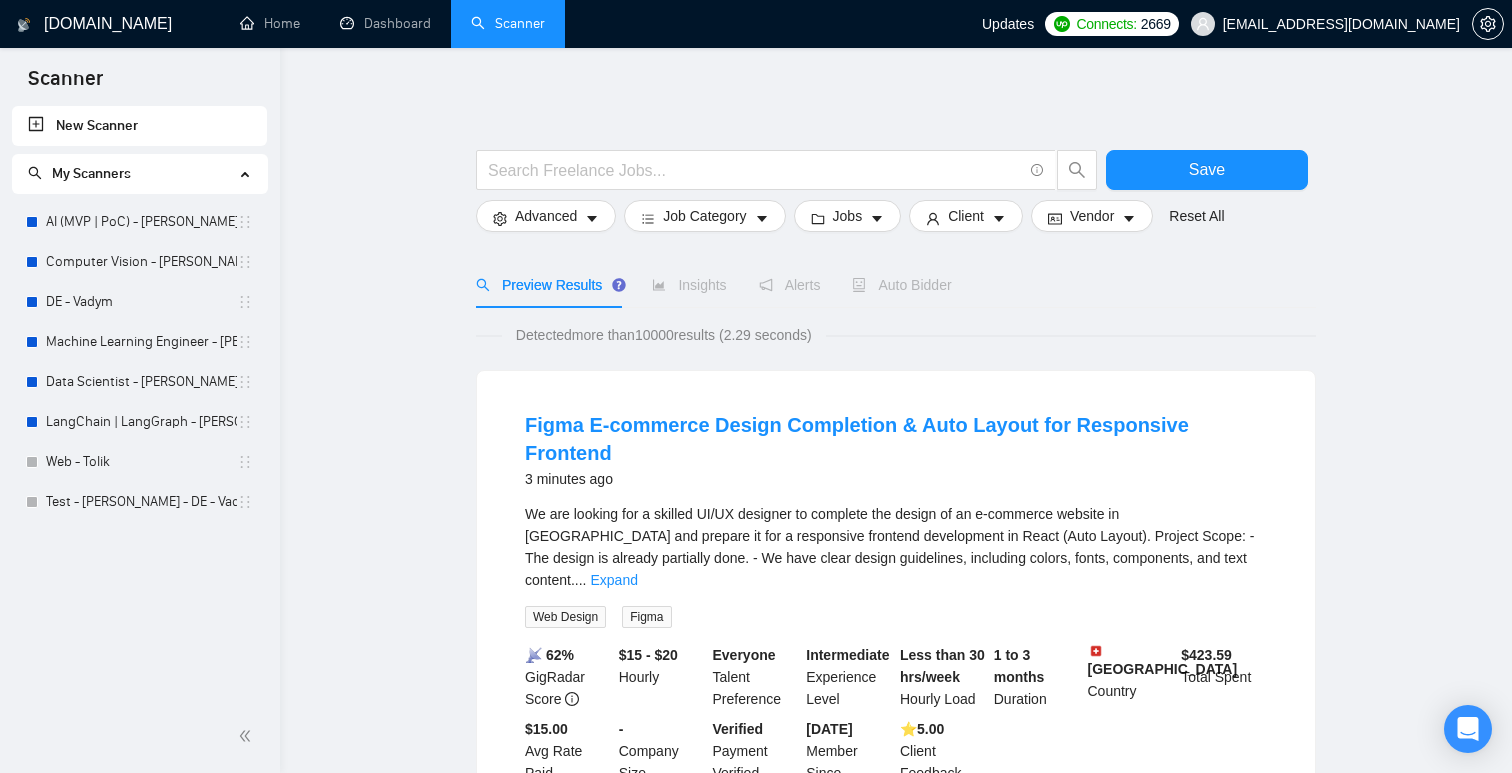 click on "Updates" at bounding box center [1008, 24] 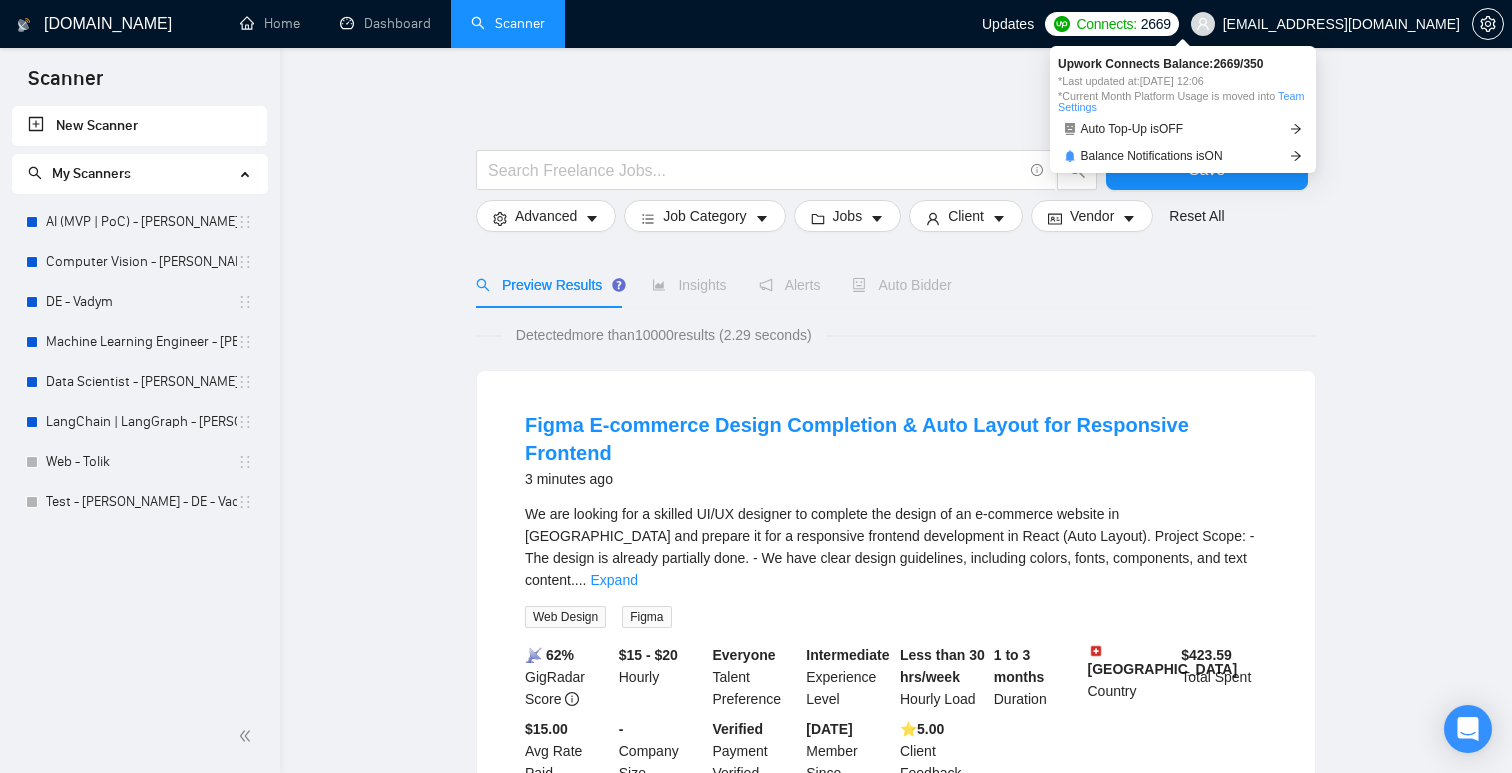 click on "2669" at bounding box center (1156, 24) 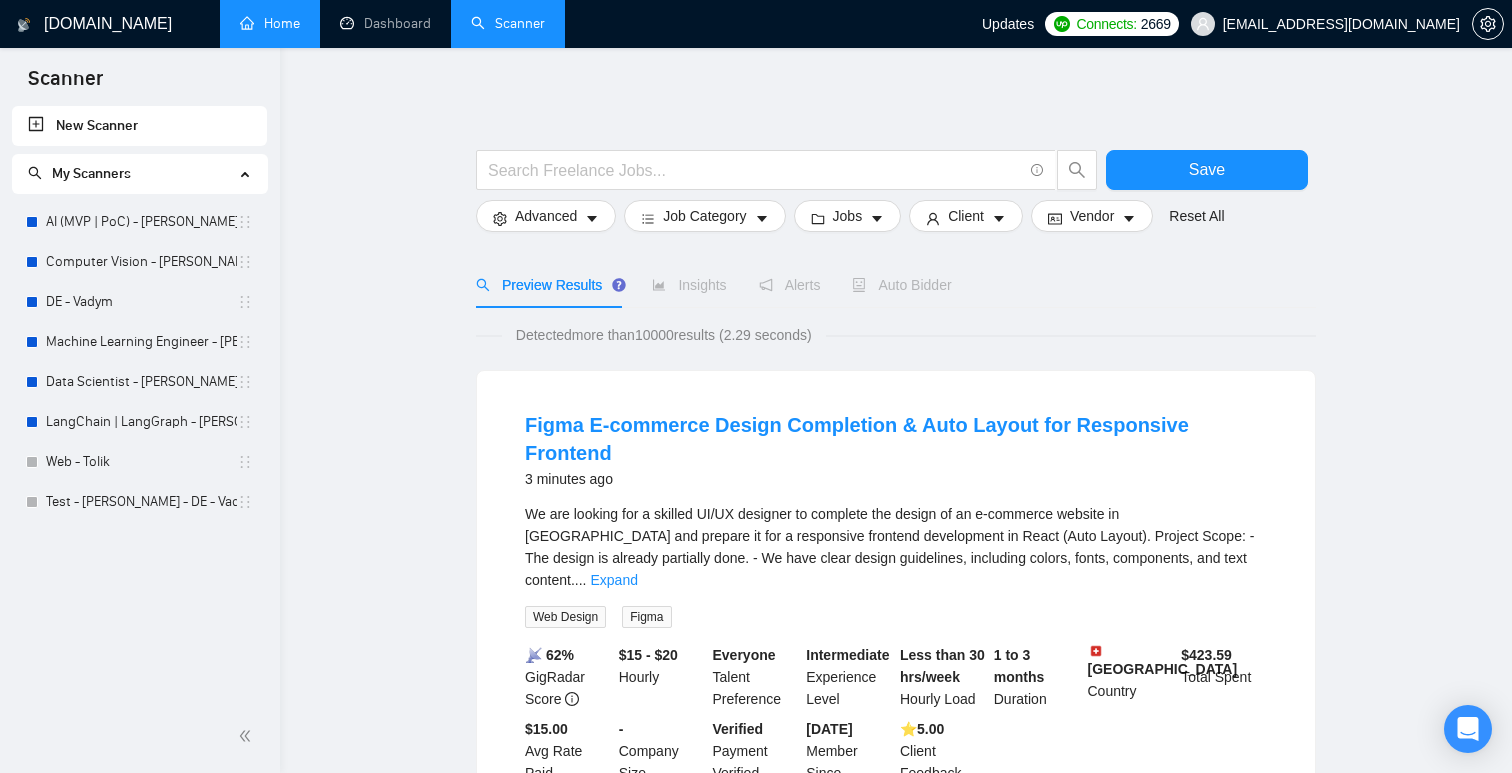 click on "Home" at bounding box center [270, 23] 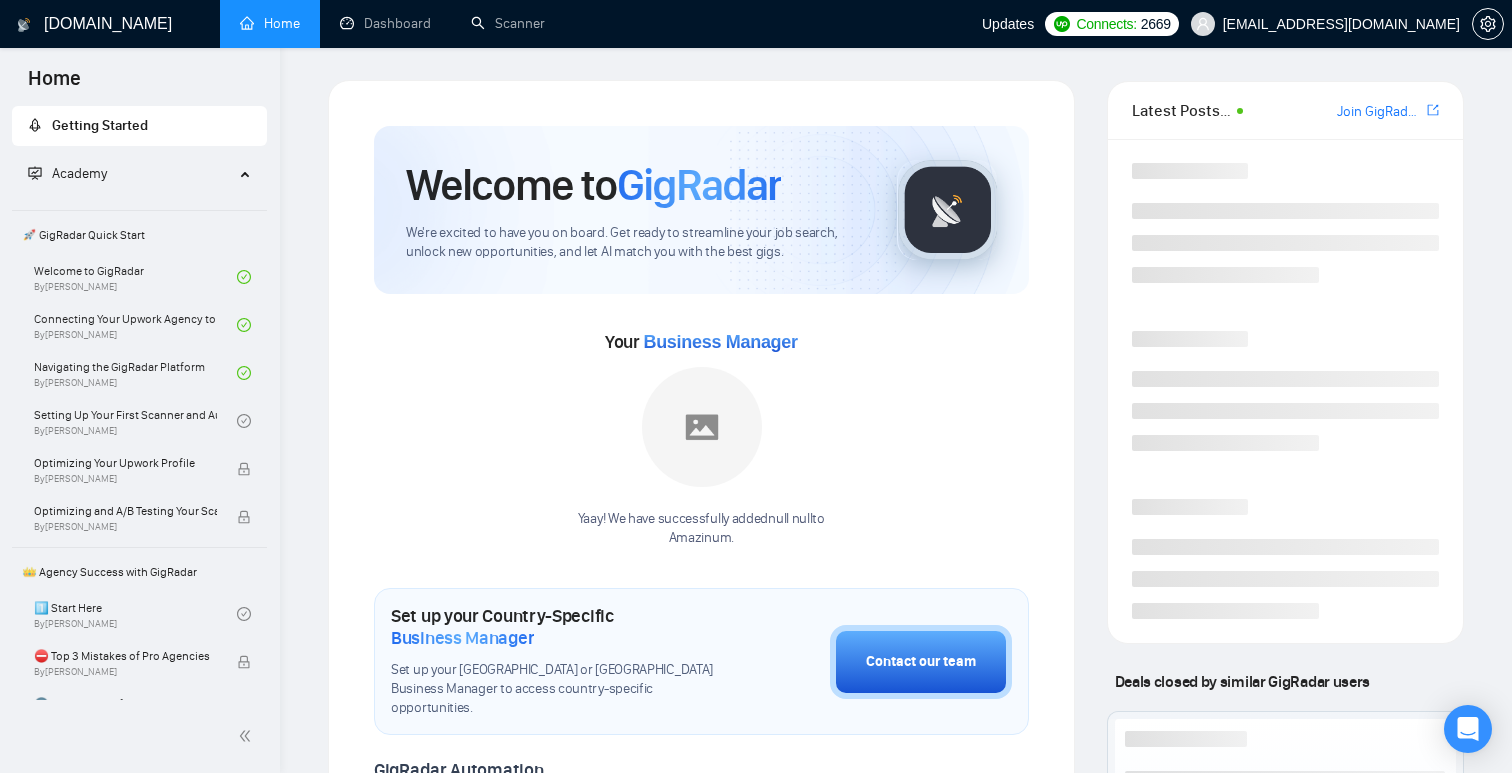 click on "Updates" at bounding box center (1008, 24) 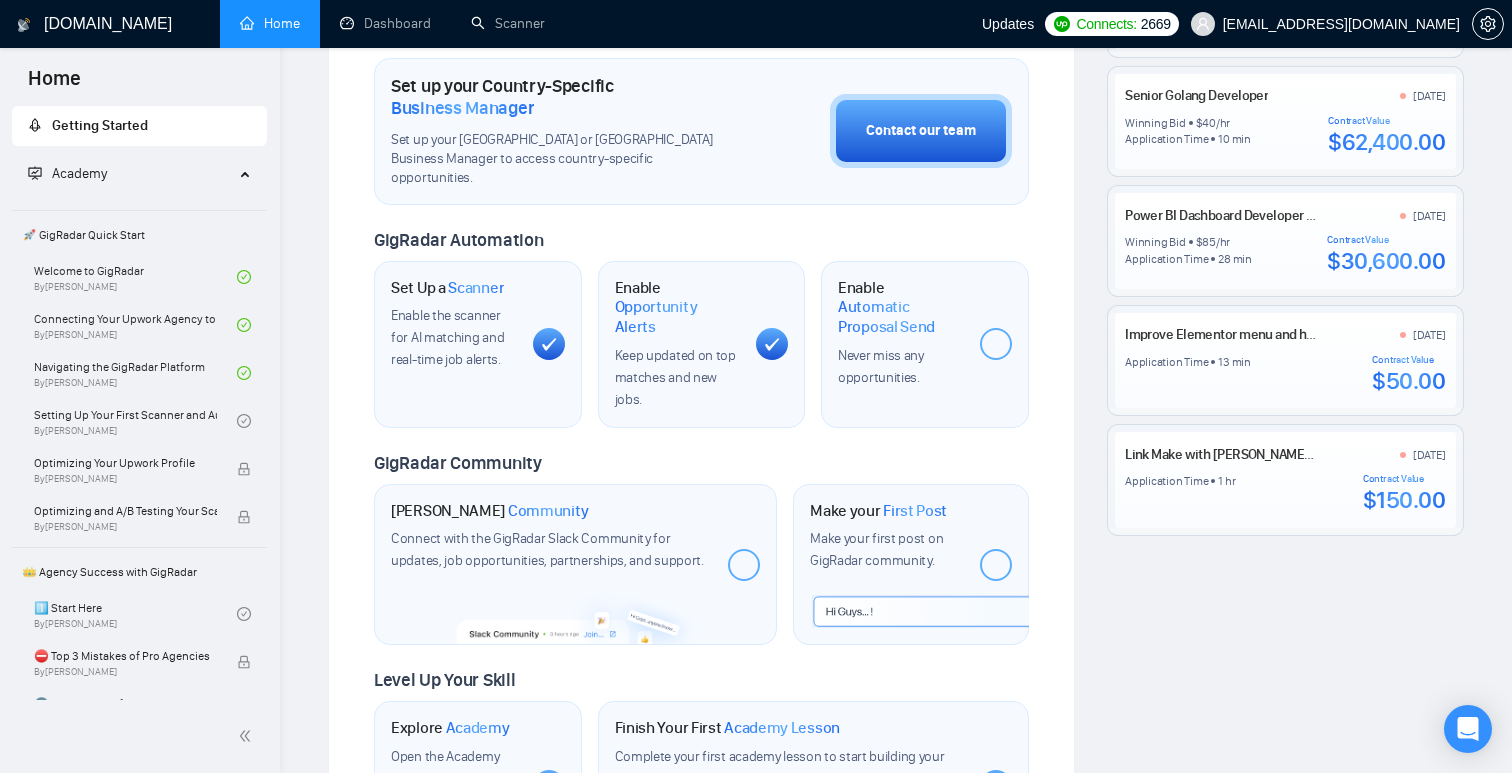 scroll, scrollTop: 836, scrollLeft: 0, axis: vertical 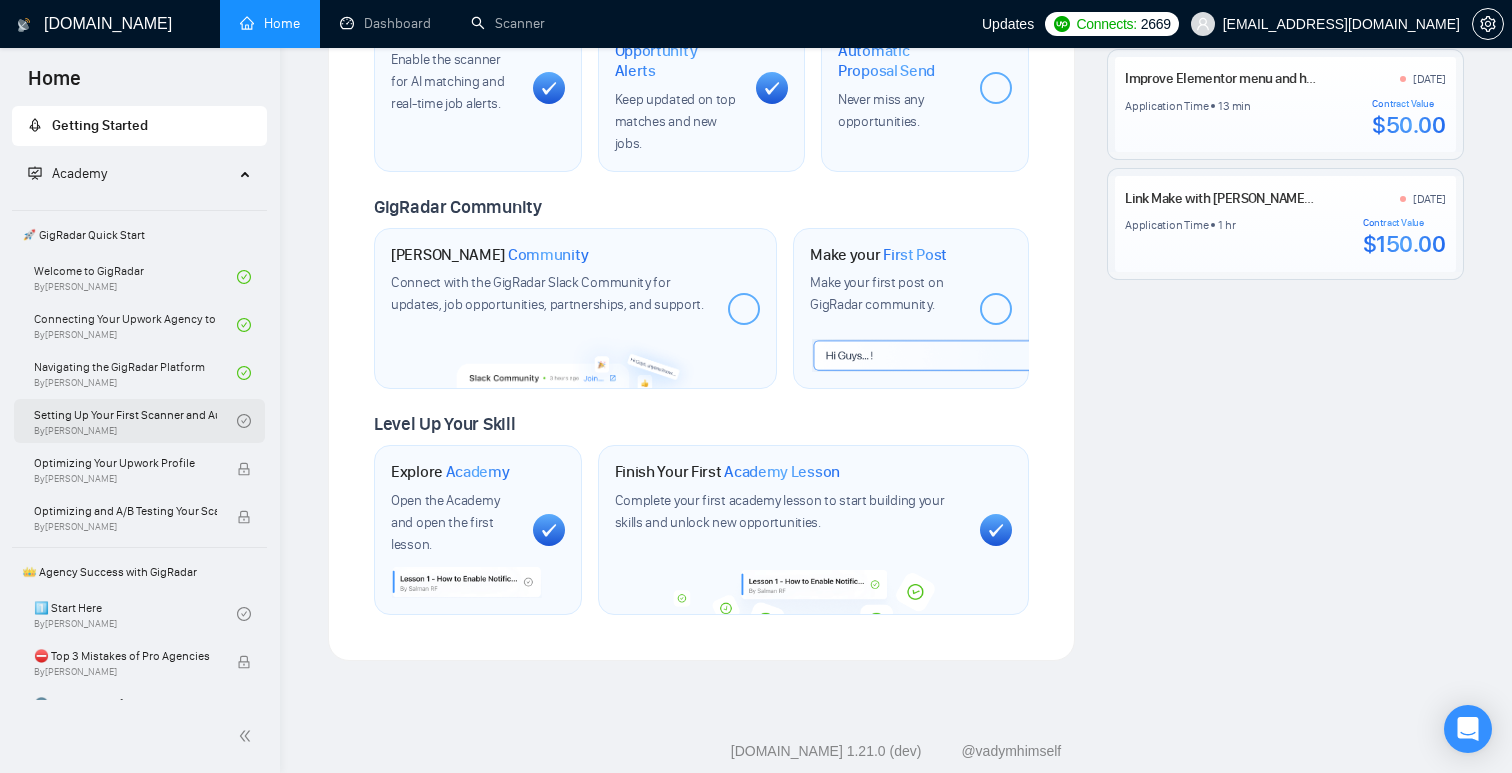 click on "Setting Up Your First Scanner and Auto-Bidder By  [PERSON_NAME]" at bounding box center [135, 421] 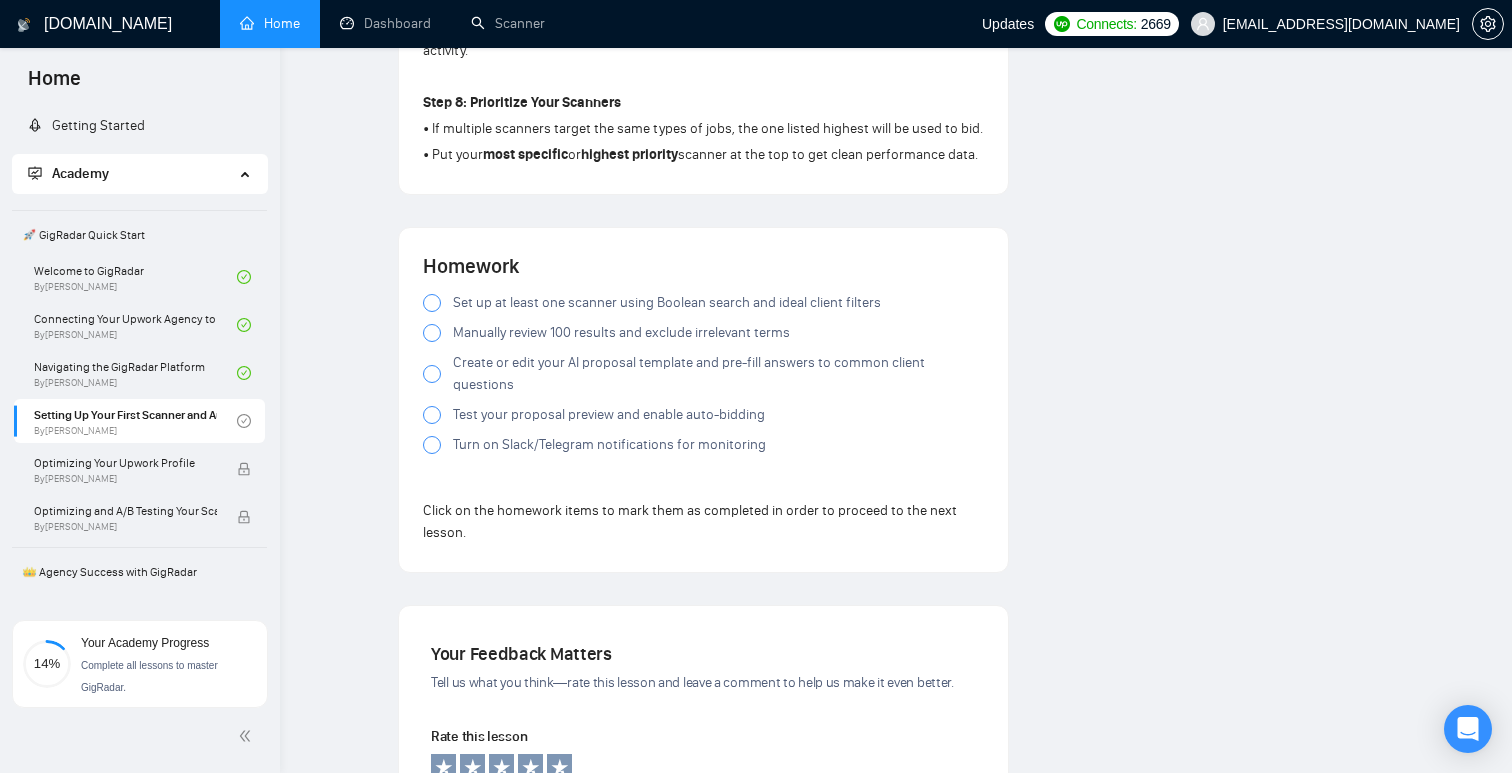 scroll, scrollTop: 1661, scrollLeft: 0, axis: vertical 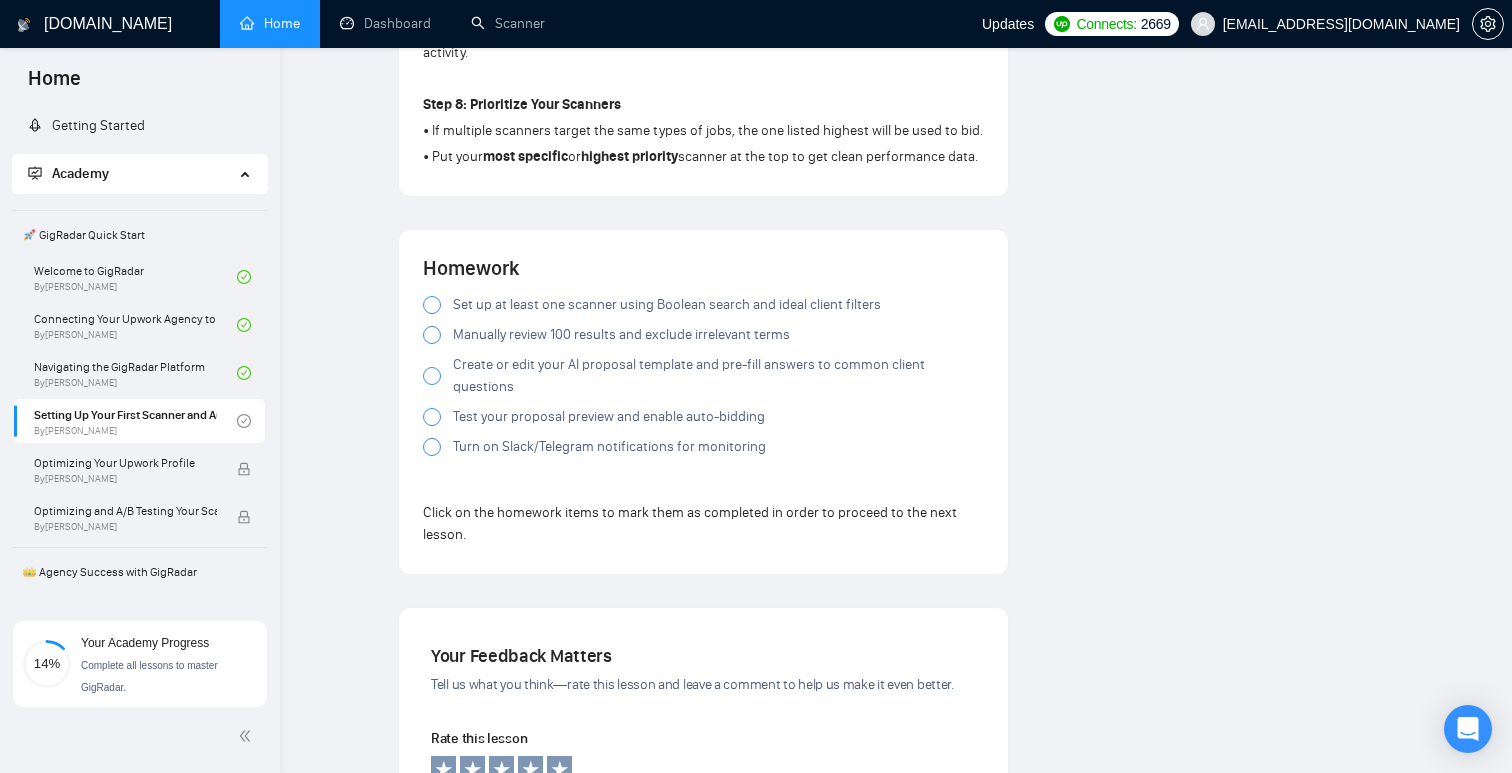 click at bounding box center [432, 305] 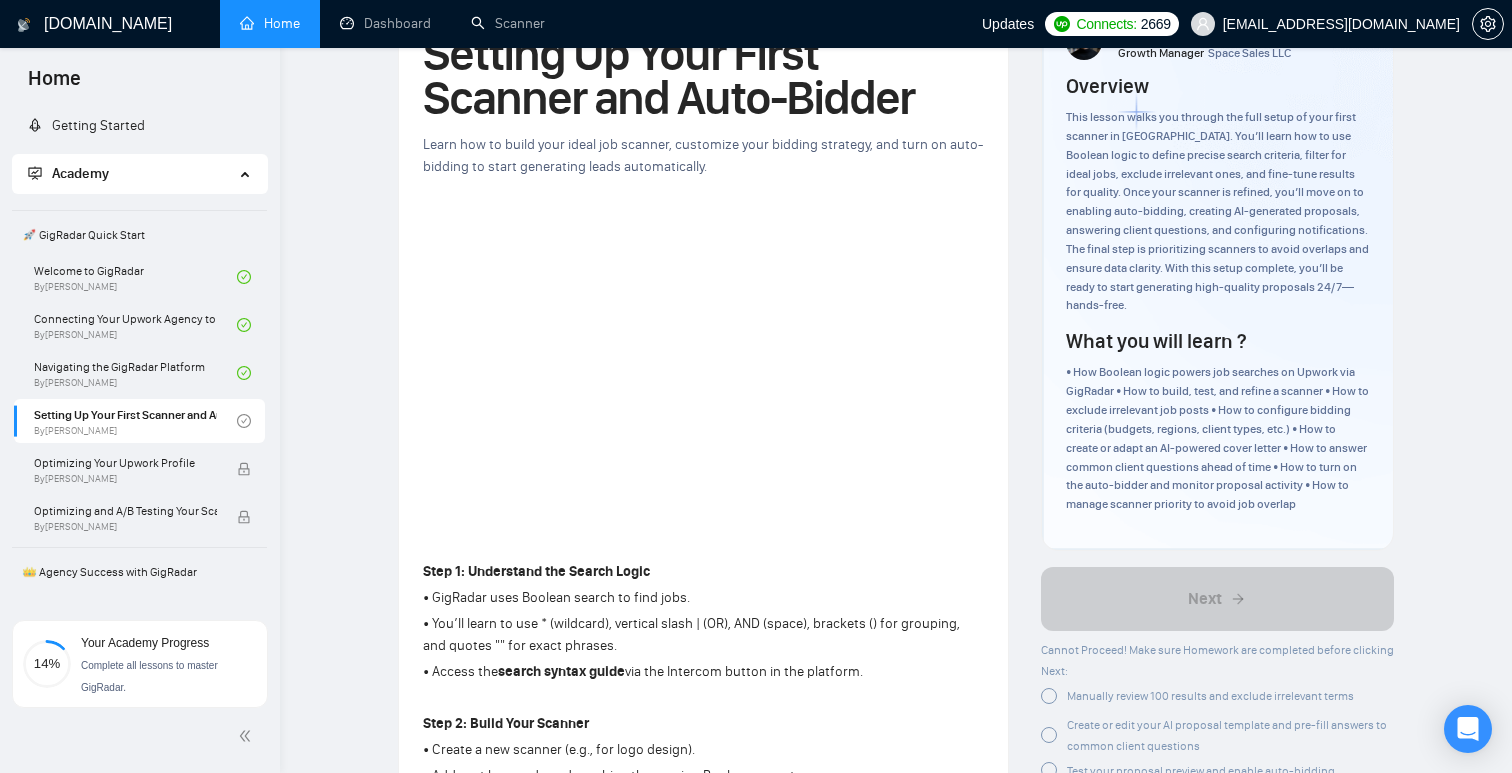 scroll, scrollTop: 0, scrollLeft: 0, axis: both 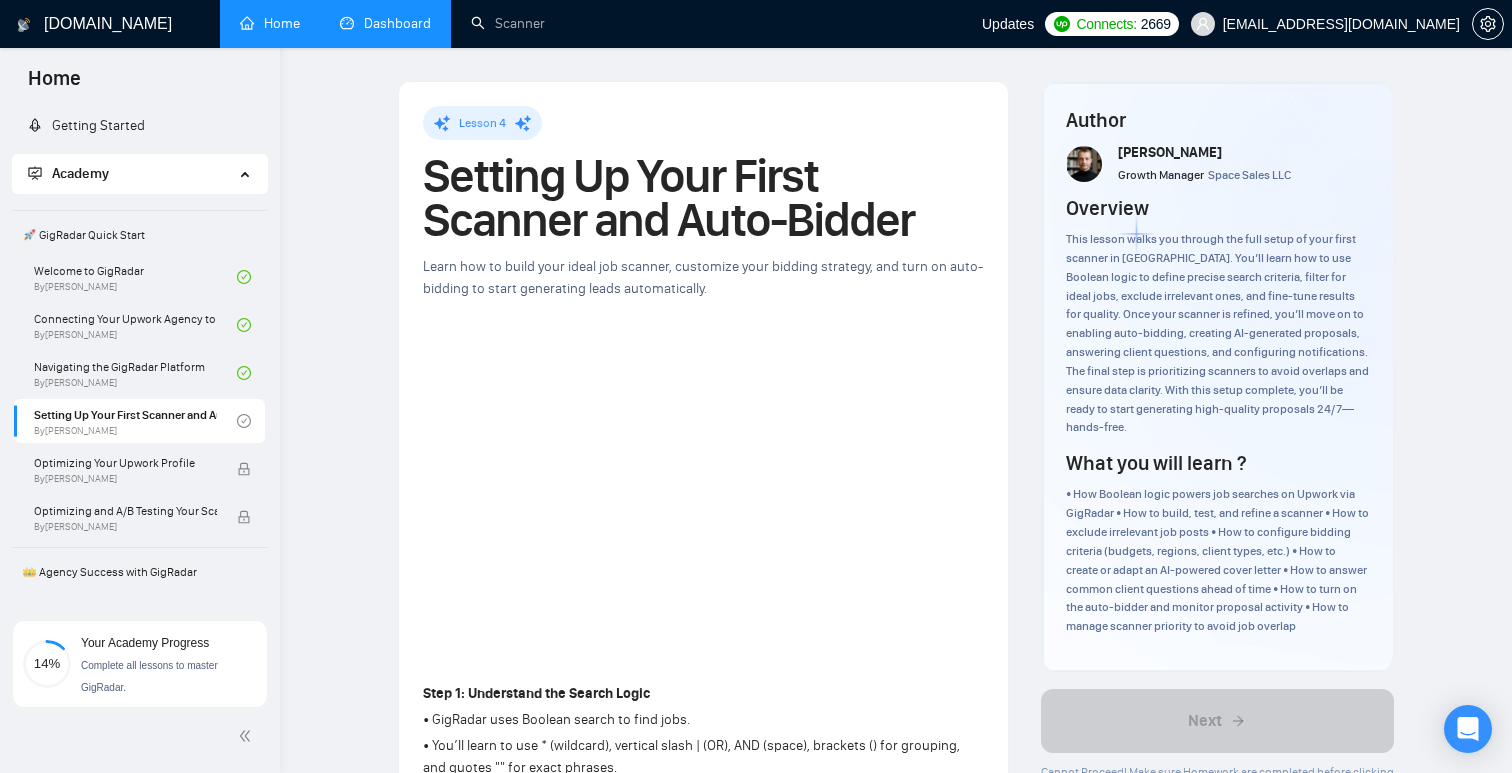 click on "Dashboard" at bounding box center [385, 23] 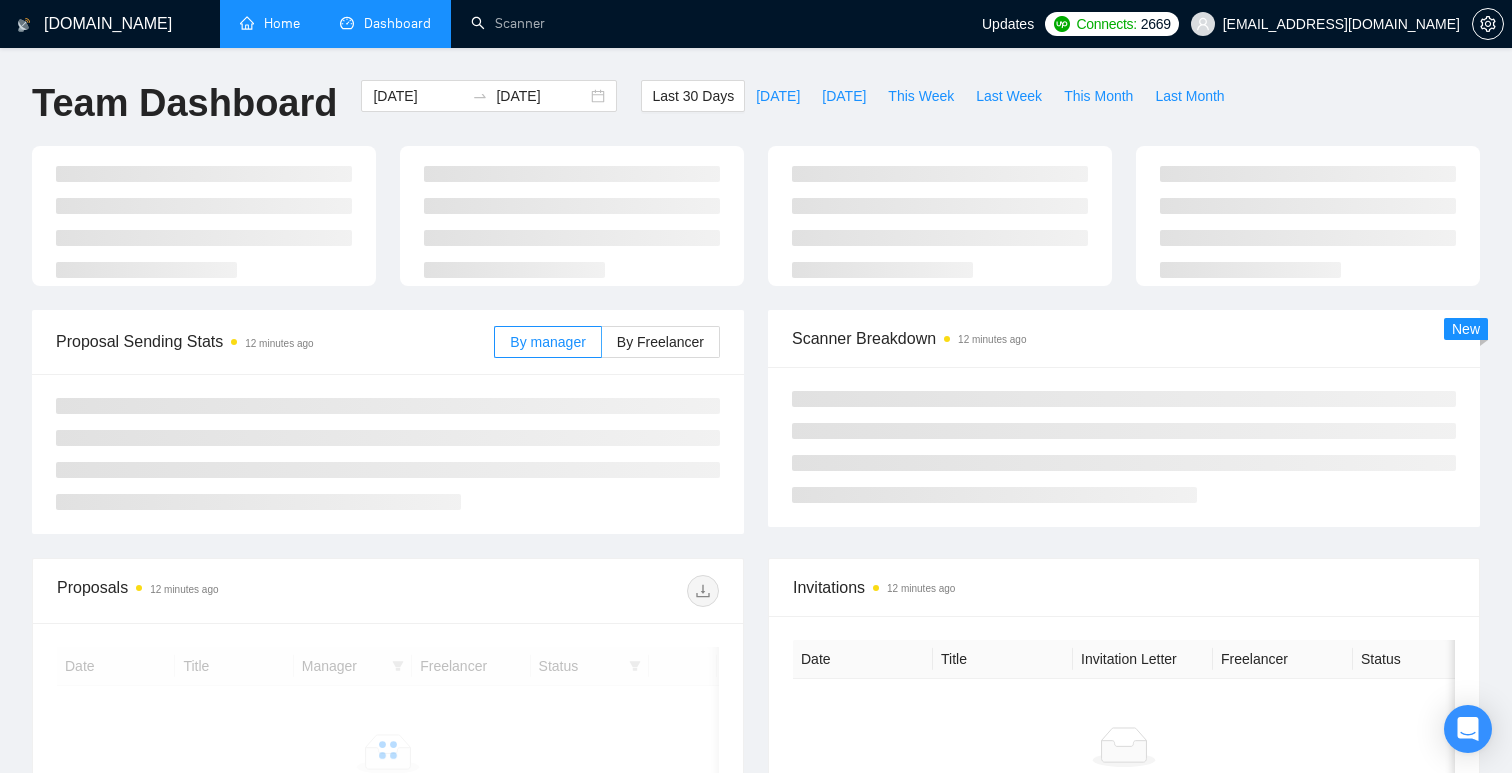 click on "Home" at bounding box center [270, 23] 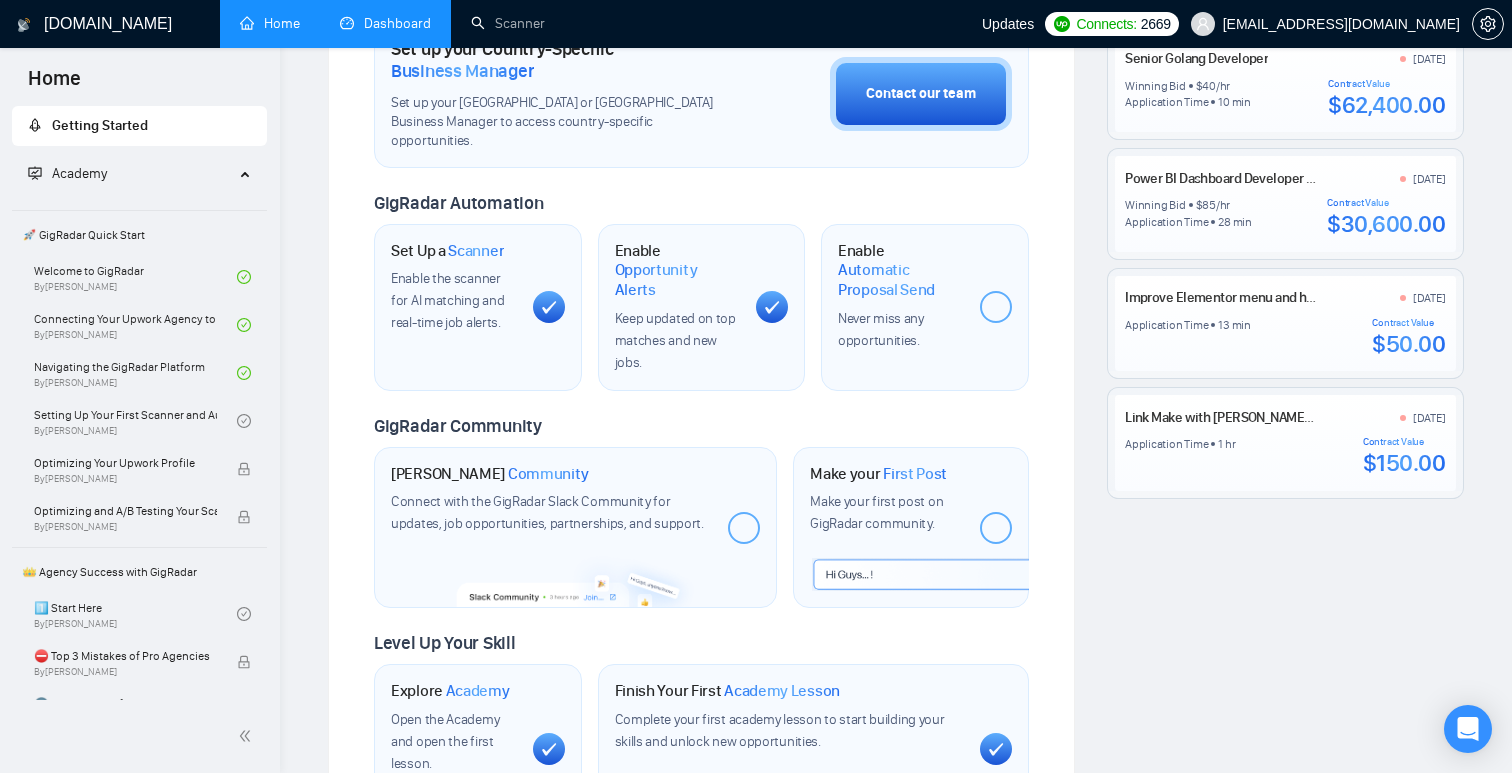 scroll, scrollTop: 836, scrollLeft: 0, axis: vertical 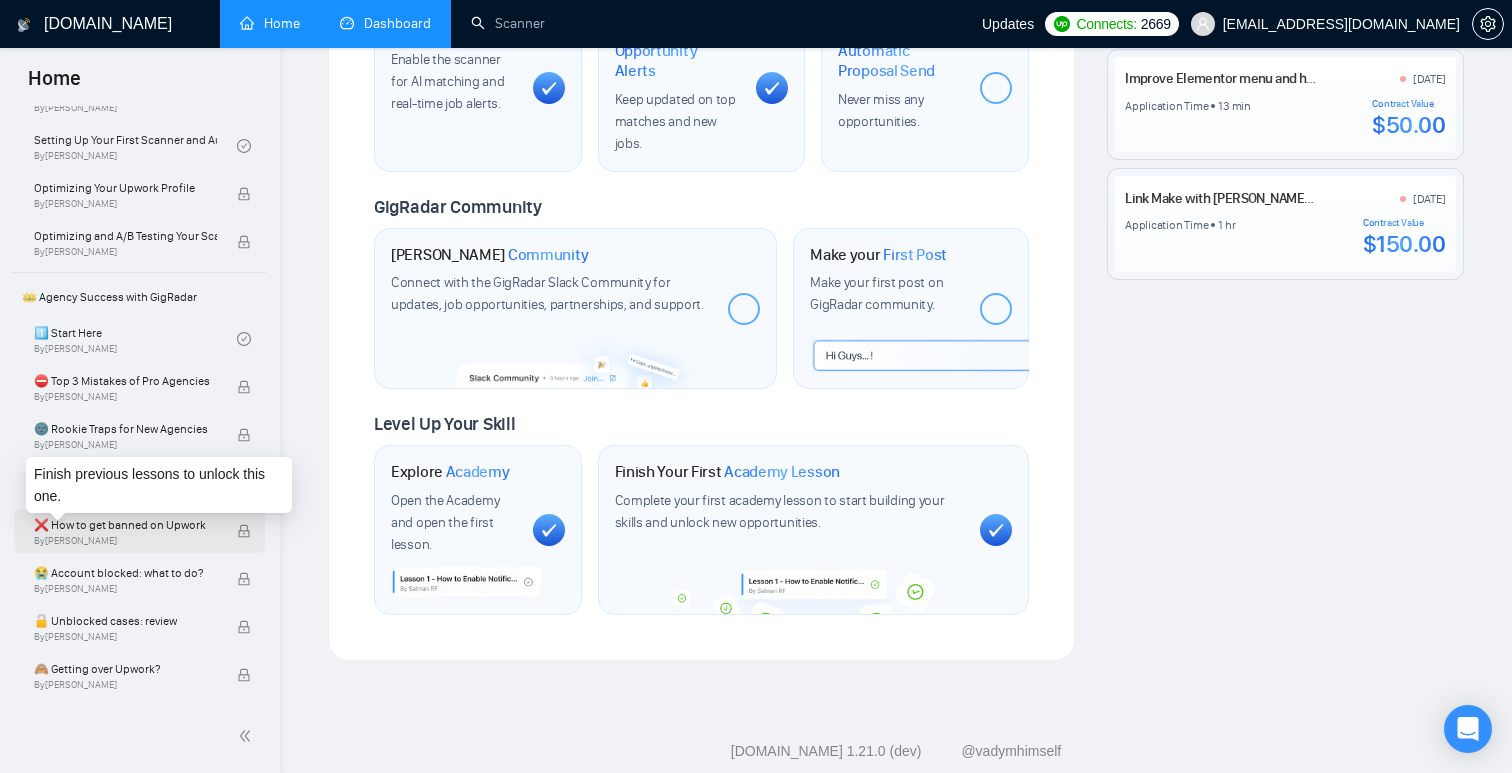 click on "❌ How to get banned on Upwork" at bounding box center (125, 525) 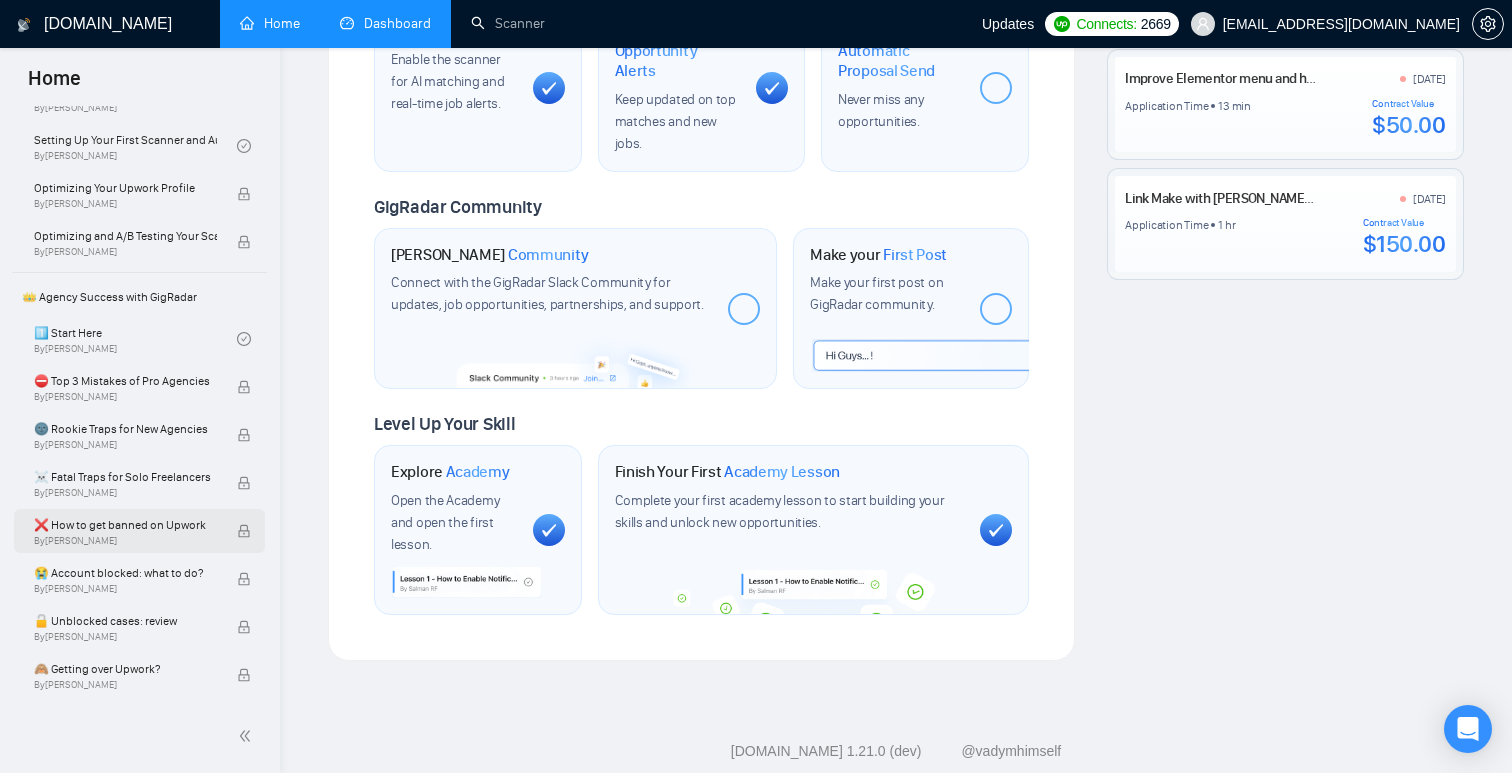 click on "❌ How to get banned on Upwork By  [PERSON_NAME]" at bounding box center [139, 531] 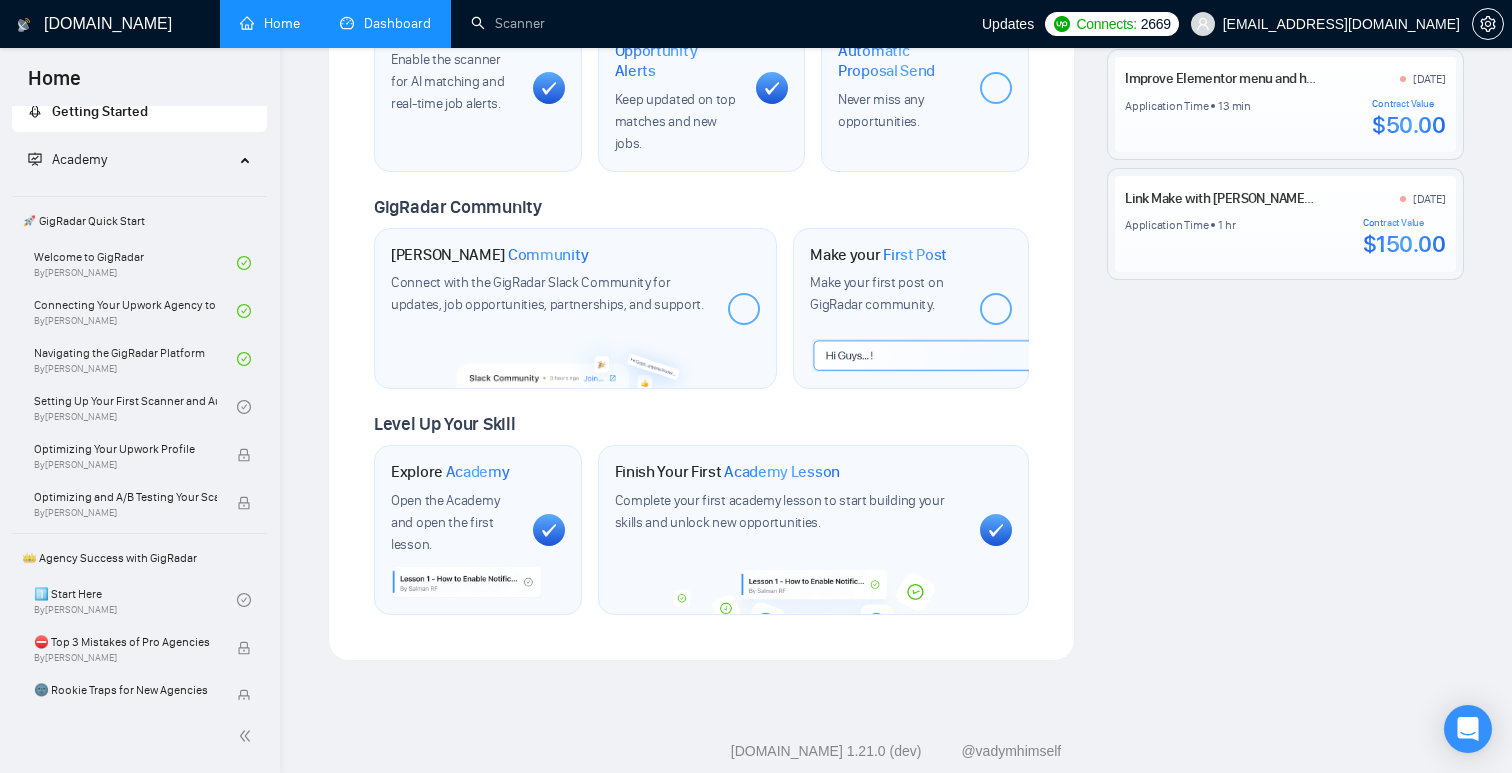 scroll, scrollTop: 10, scrollLeft: 0, axis: vertical 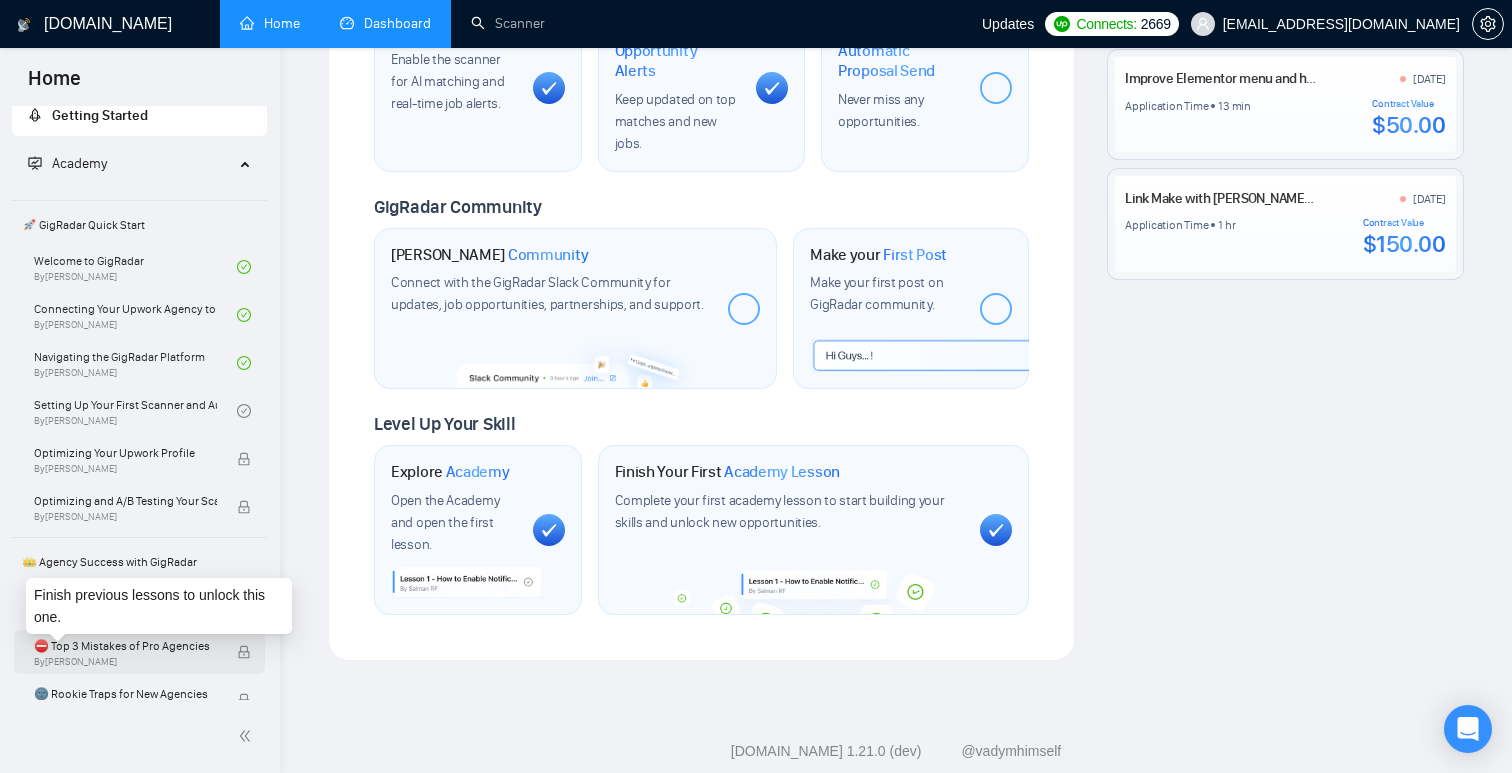 click on "⛔ Top 3 Mistakes of Pro Agencies" at bounding box center (125, 646) 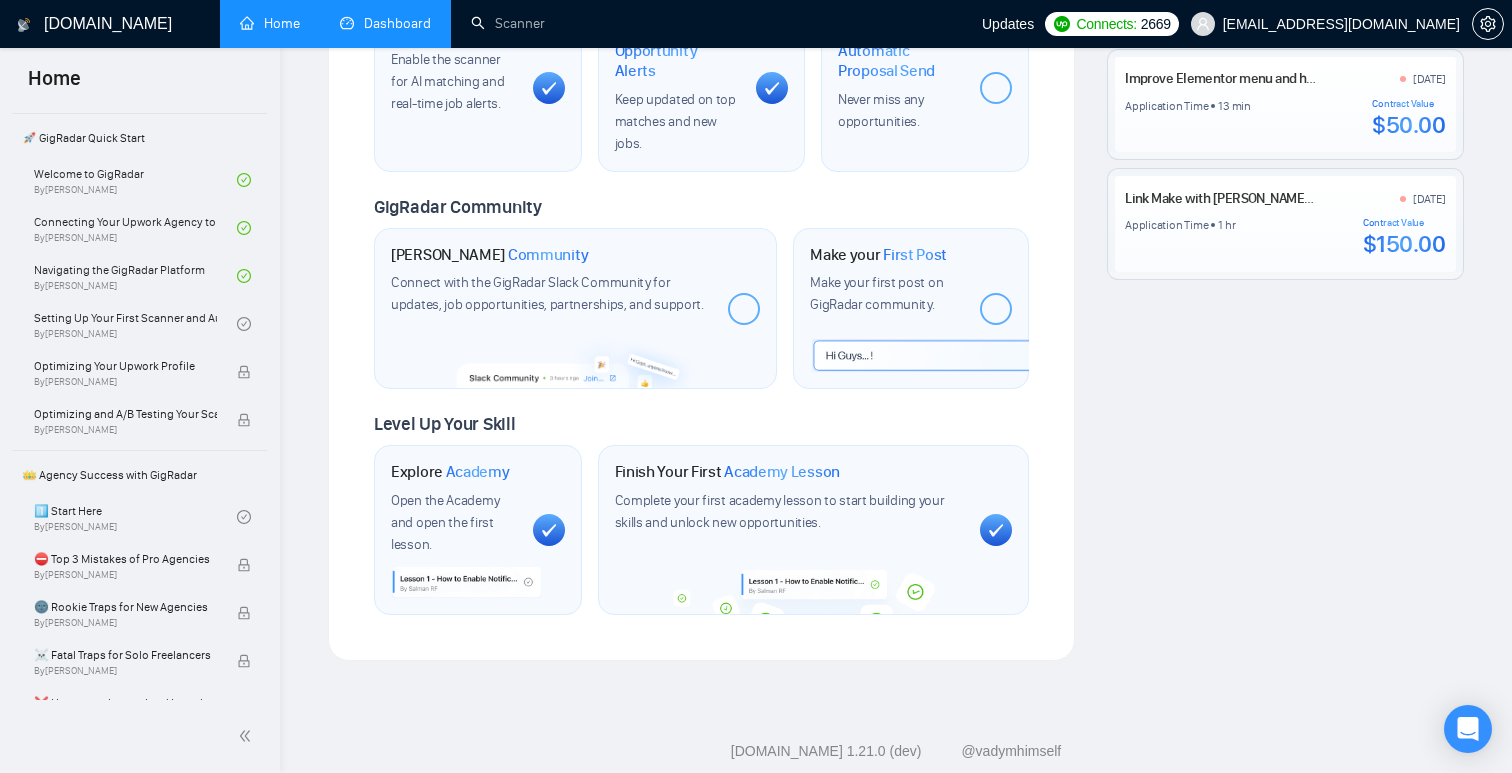 scroll, scrollTop: 104, scrollLeft: 0, axis: vertical 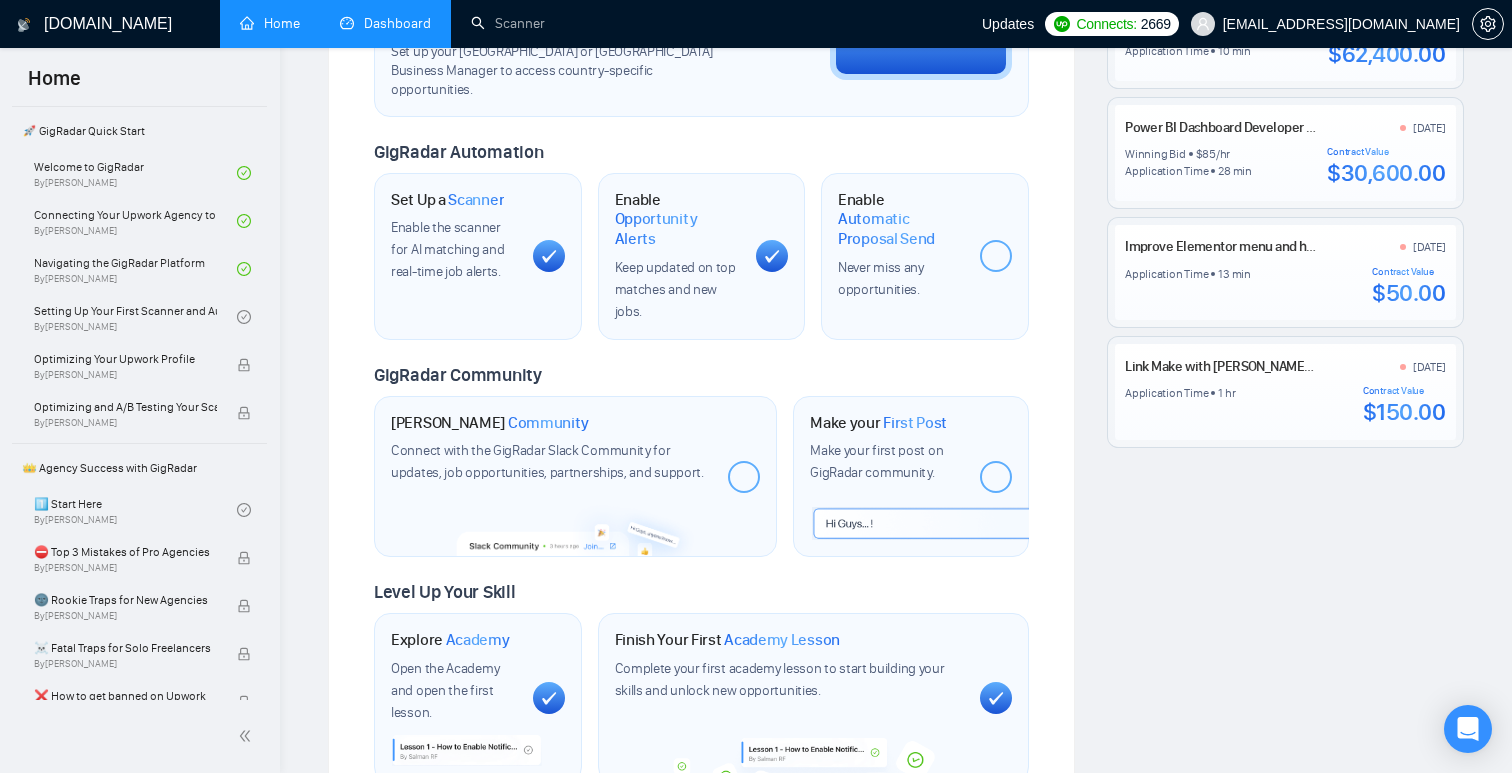 click at bounding box center [996, 477] 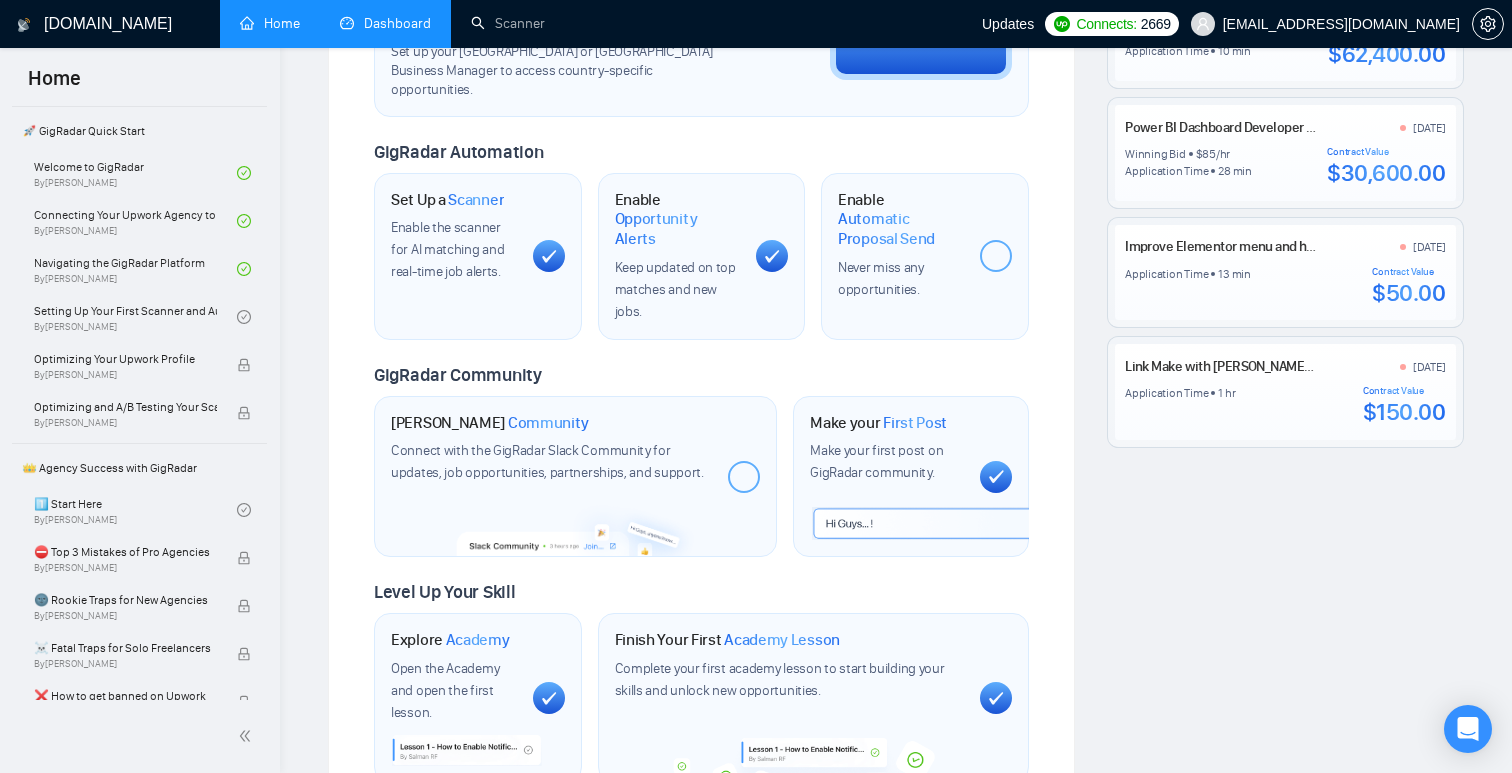 click at bounding box center (744, 477) 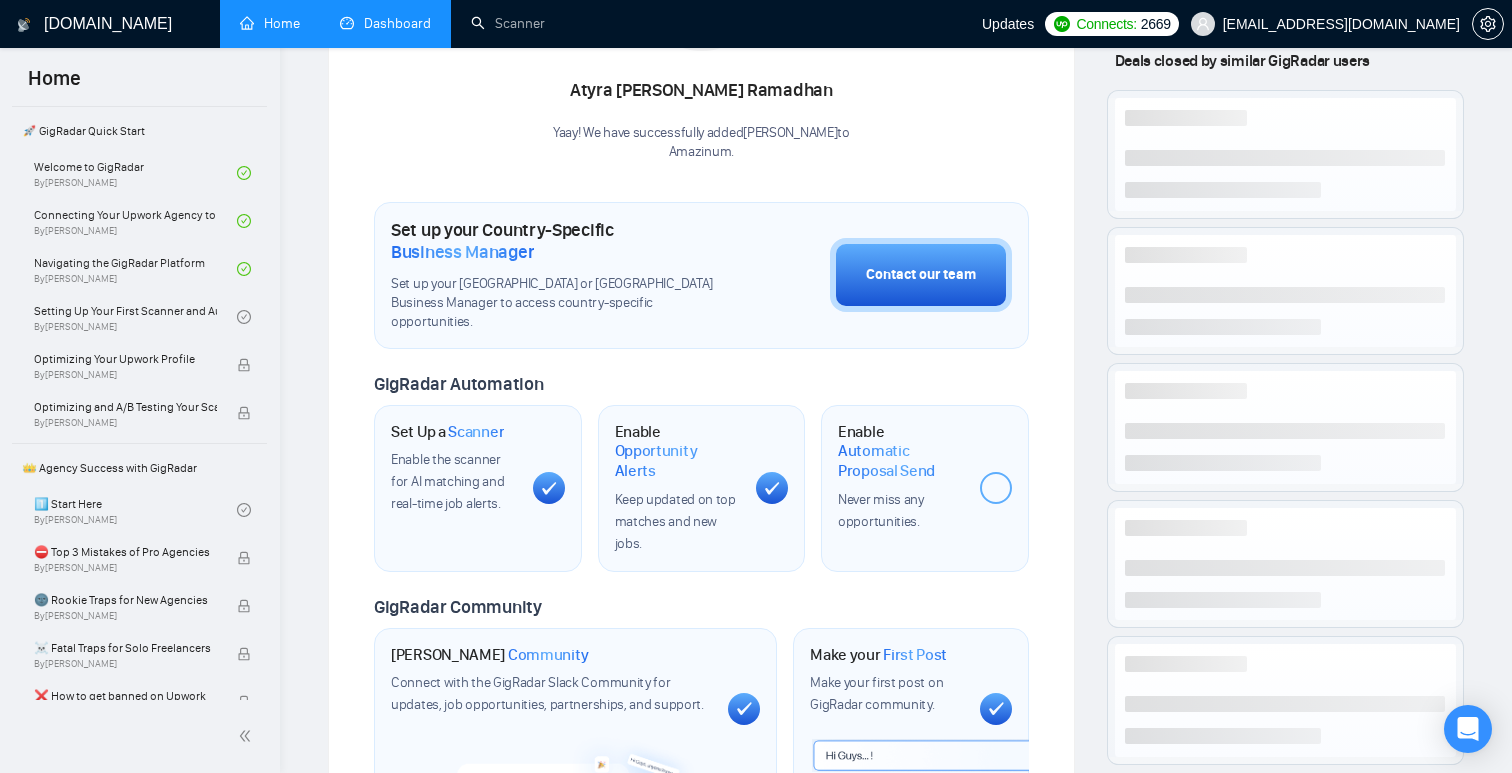 scroll, scrollTop: 432, scrollLeft: 0, axis: vertical 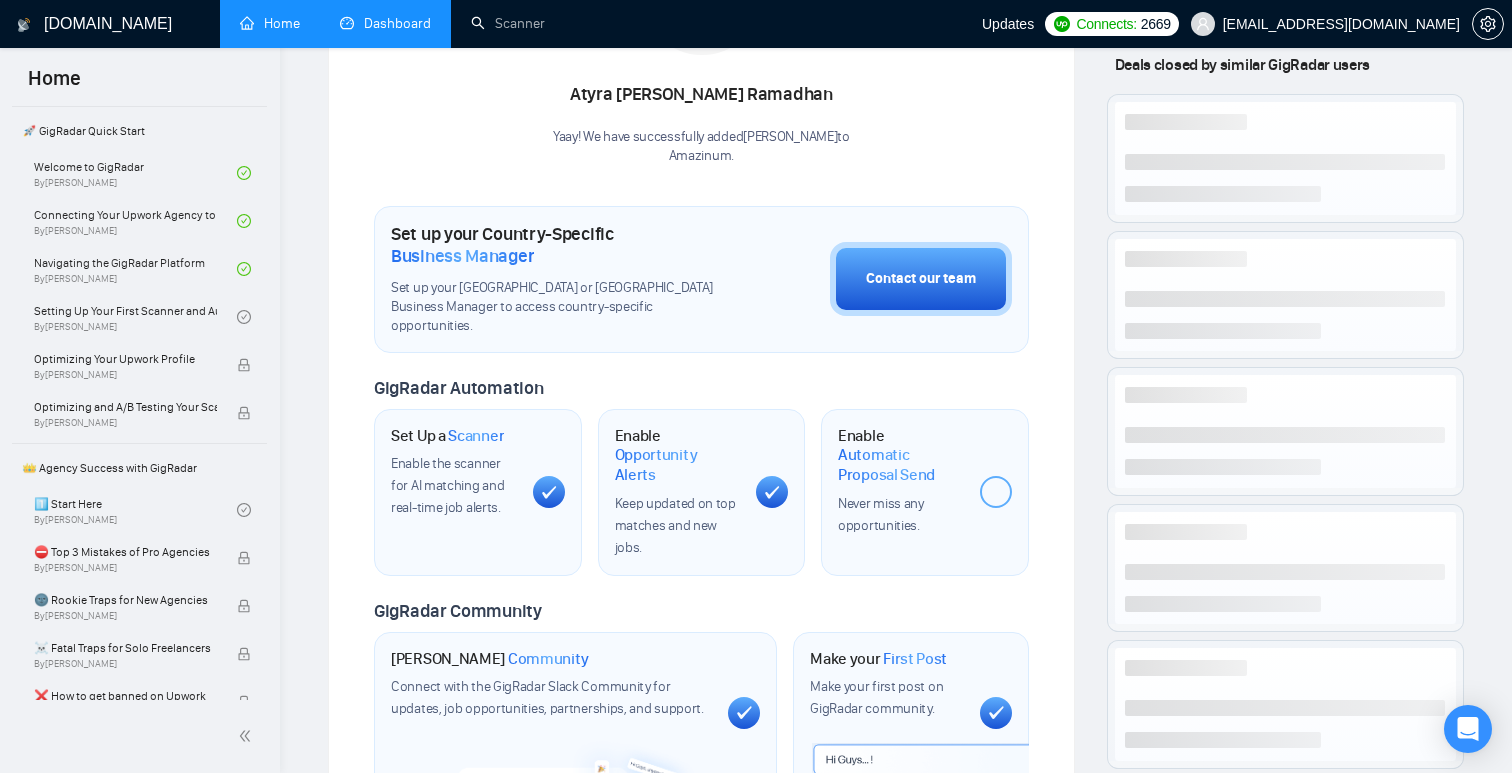 click at bounding box center (996, 492) 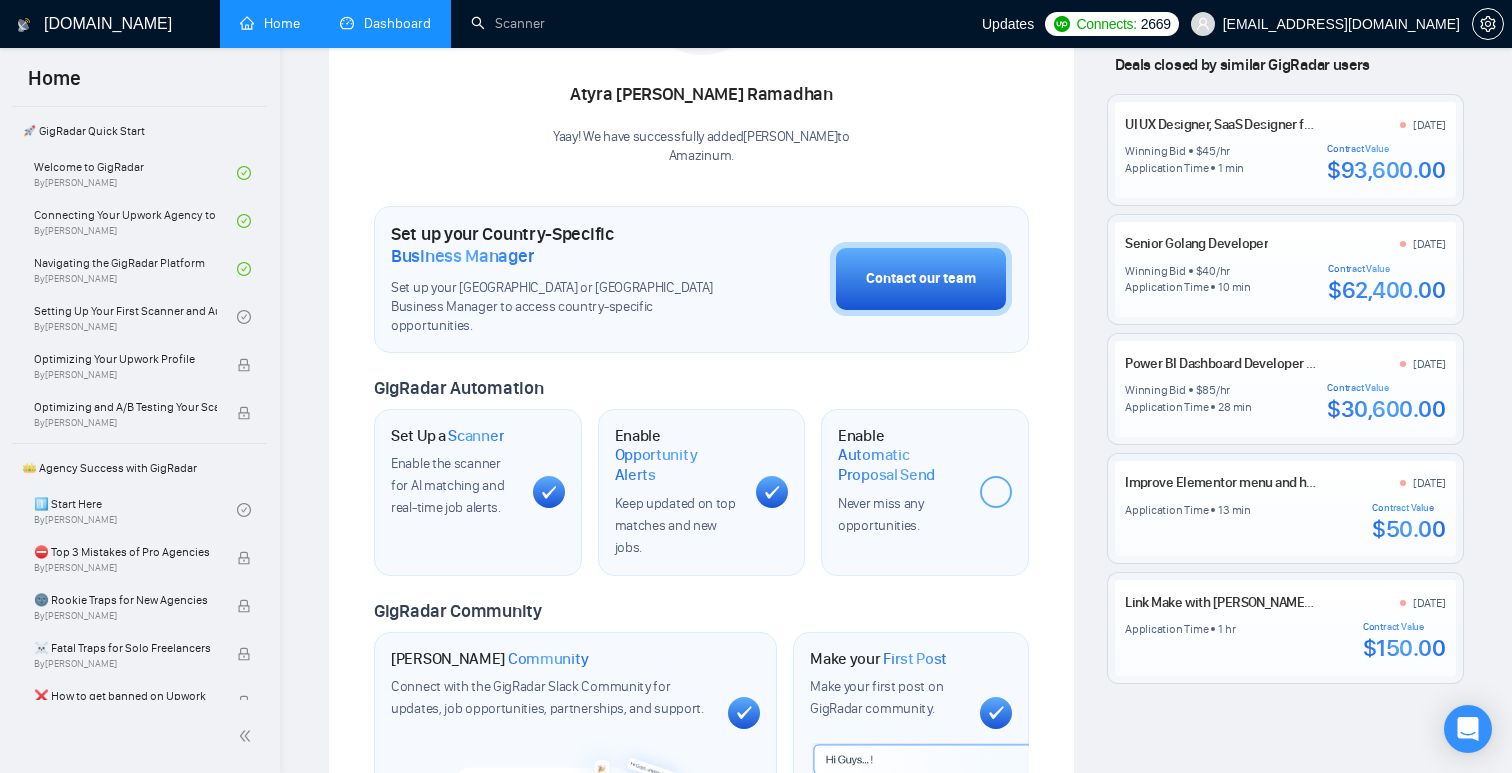 click at bounding box center [996, 492] 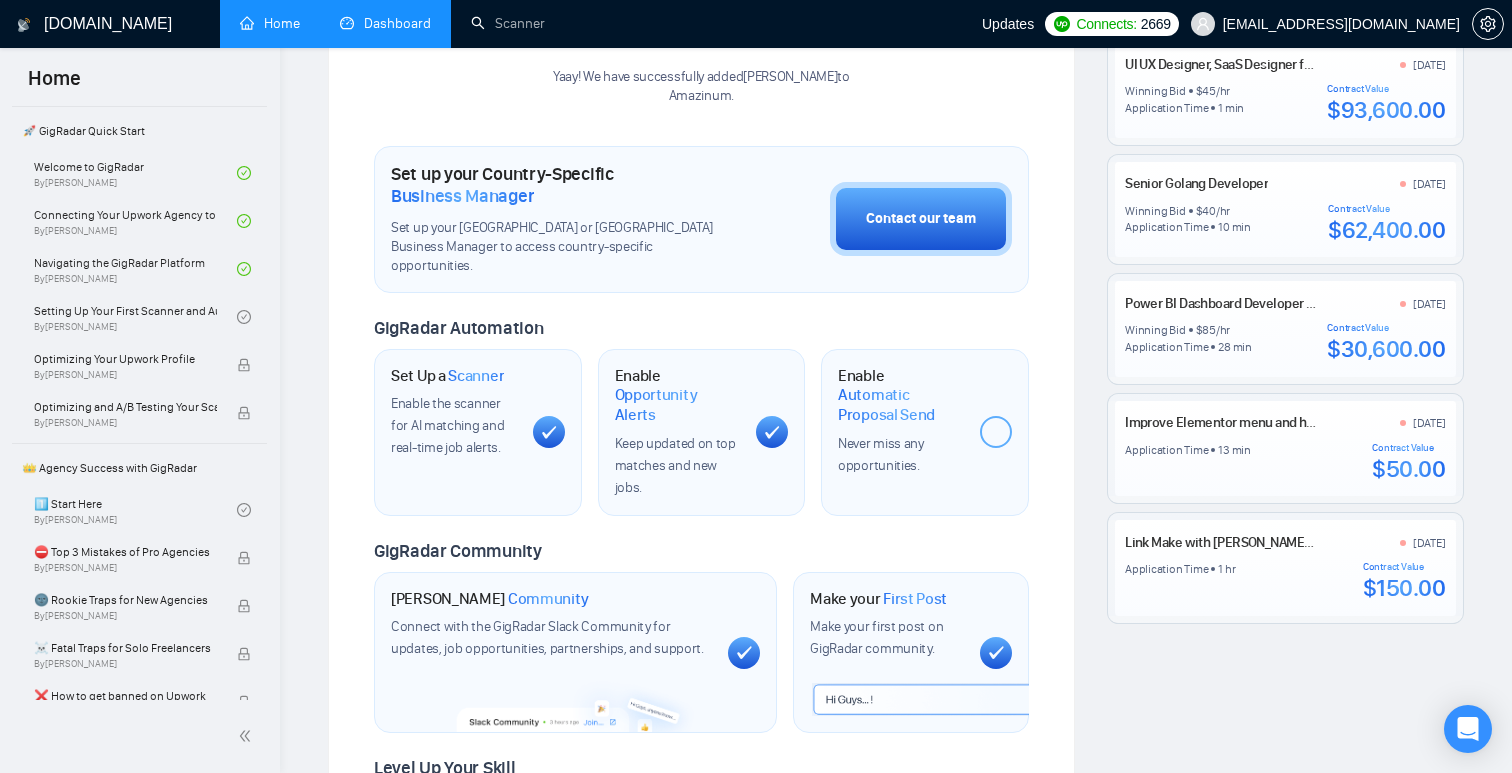 scroll, scrollTop: 0, scrollLeft: 0, axis: both 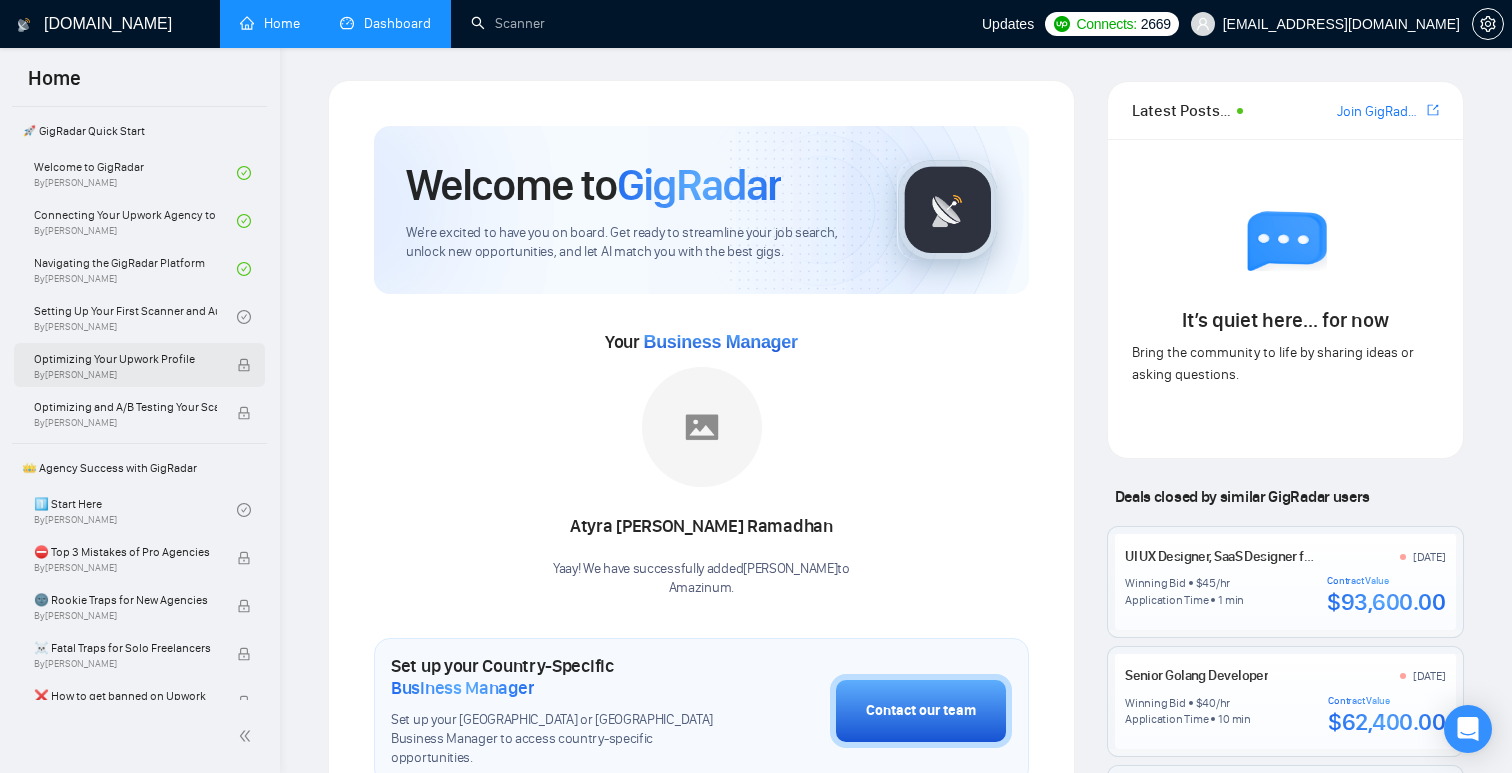 click on "Optimizing Your Upwork Profile" at bounding box center [125, 359] 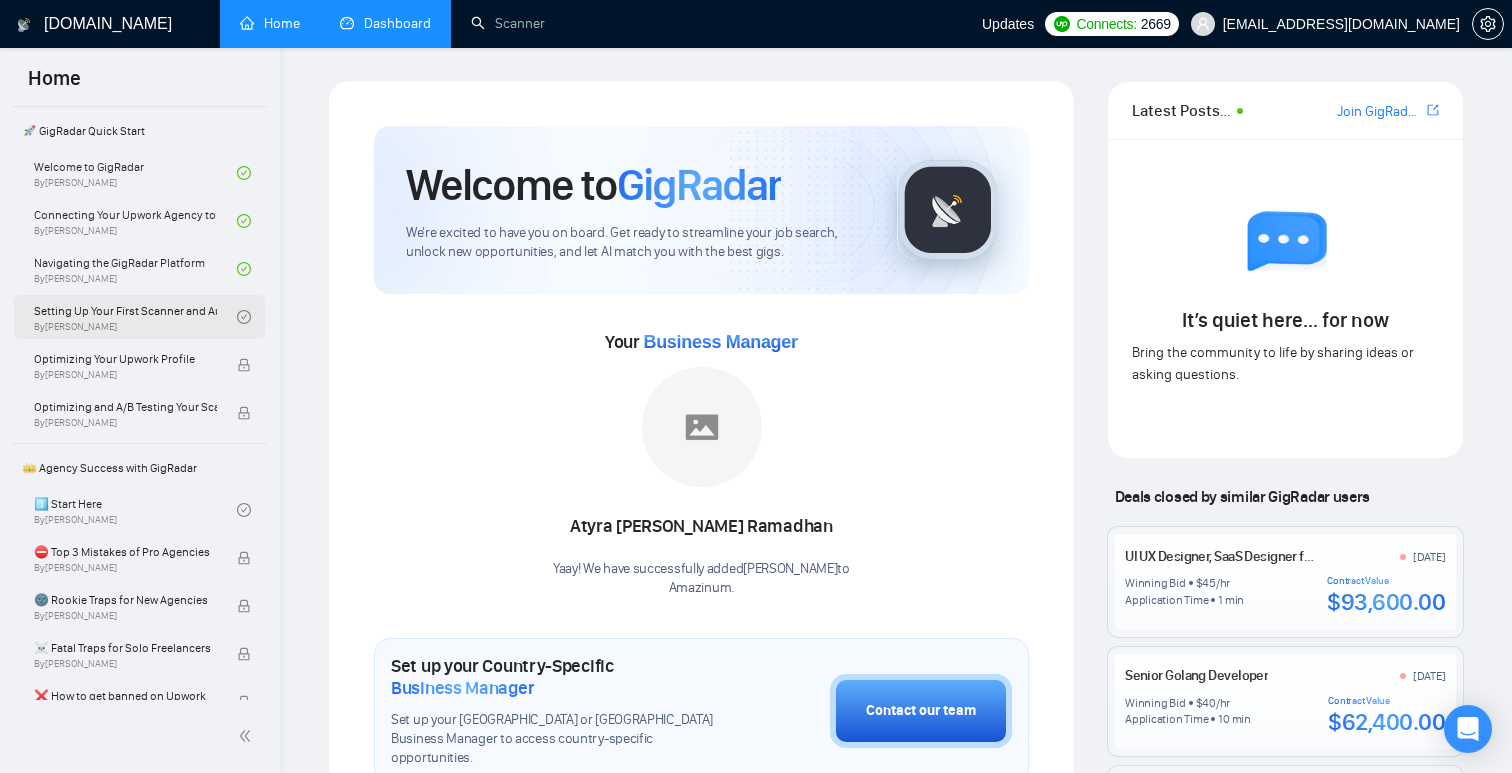 click on "Setting Up Your First Scanner and Auto-Bidder By  [PERSON_NAME]" at bounding box center [135, 317] 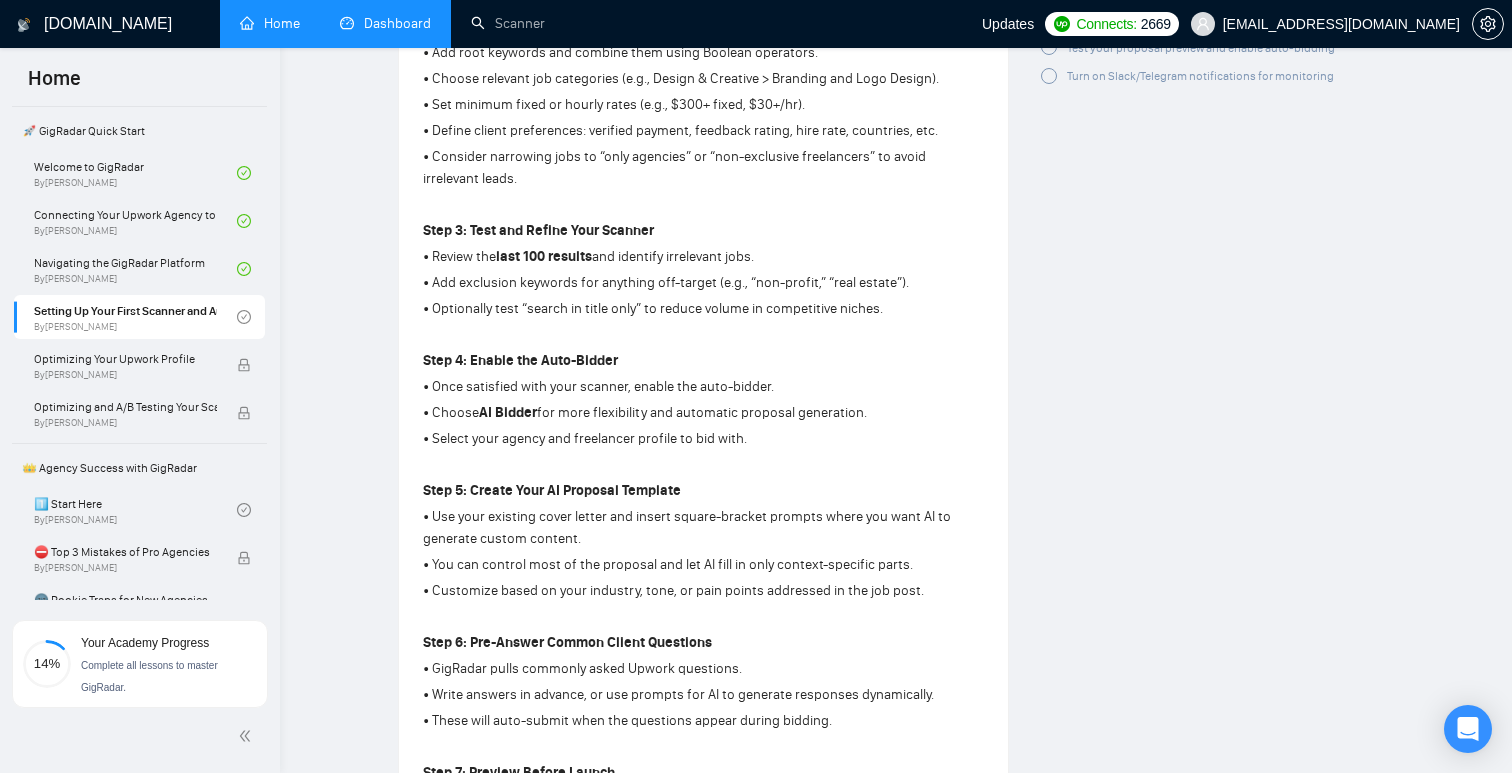 scroll, scrollTop: 1615, scrollLeft: 0, axis: vertical 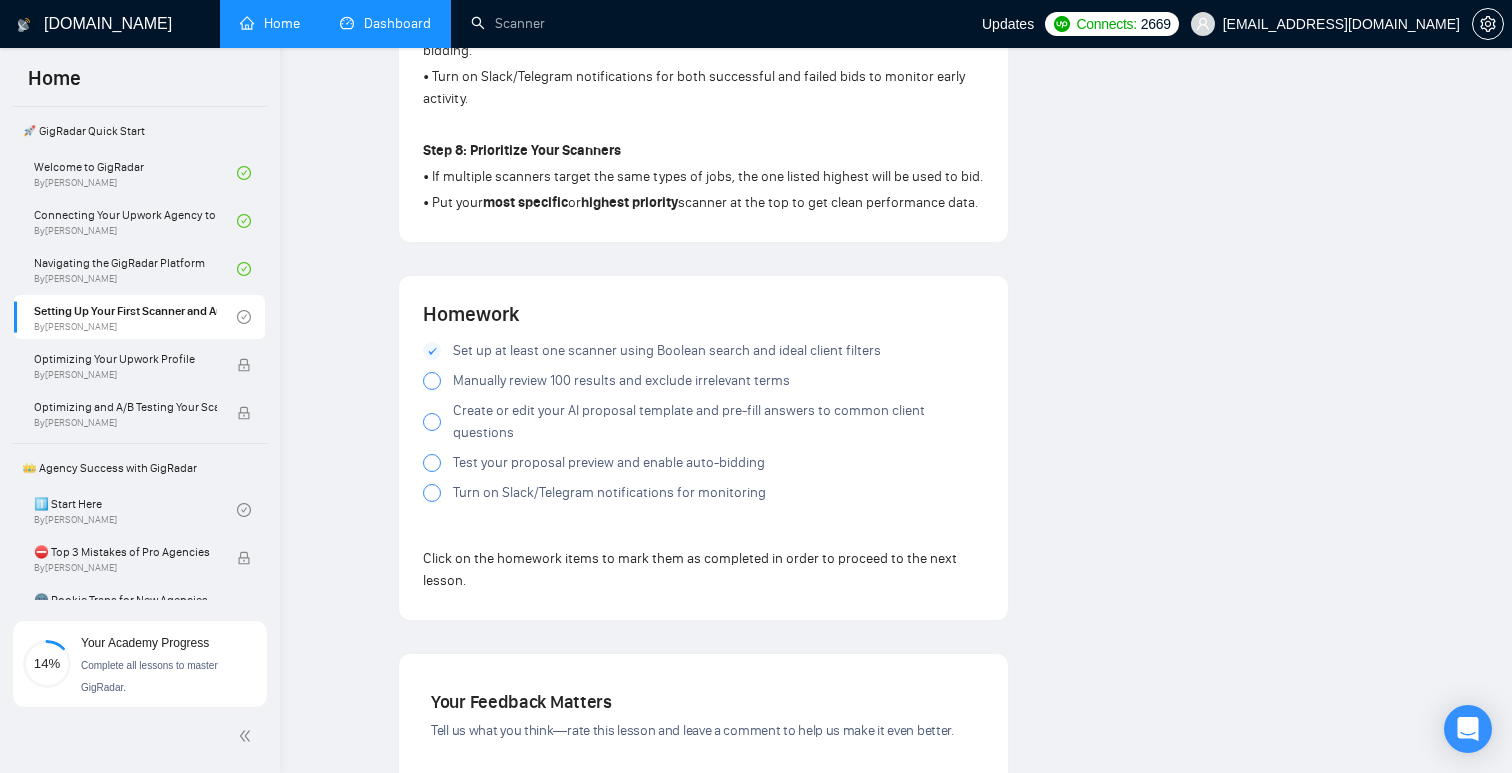 click at bounding box center [432, 493] 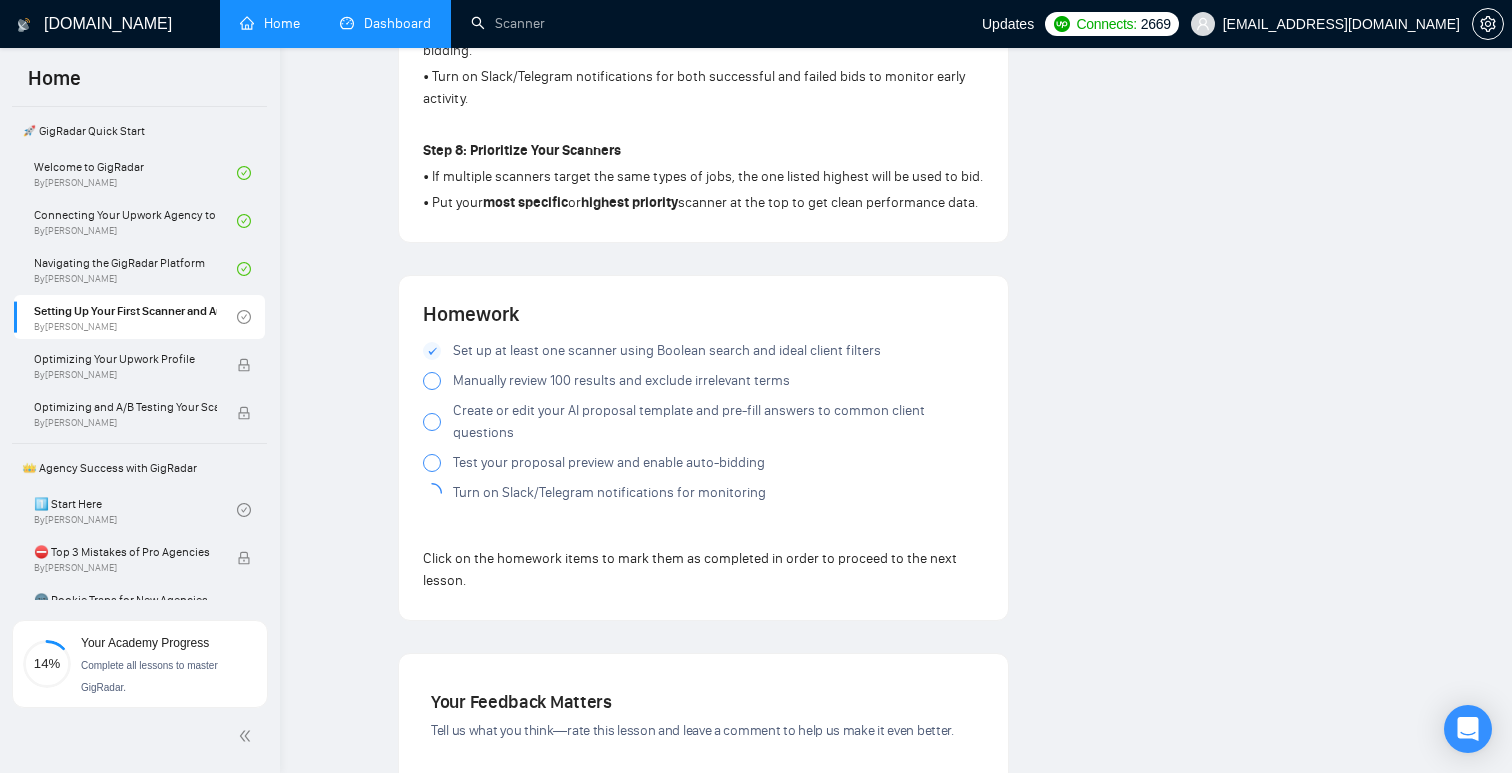 click at bounding box center [432, 463] 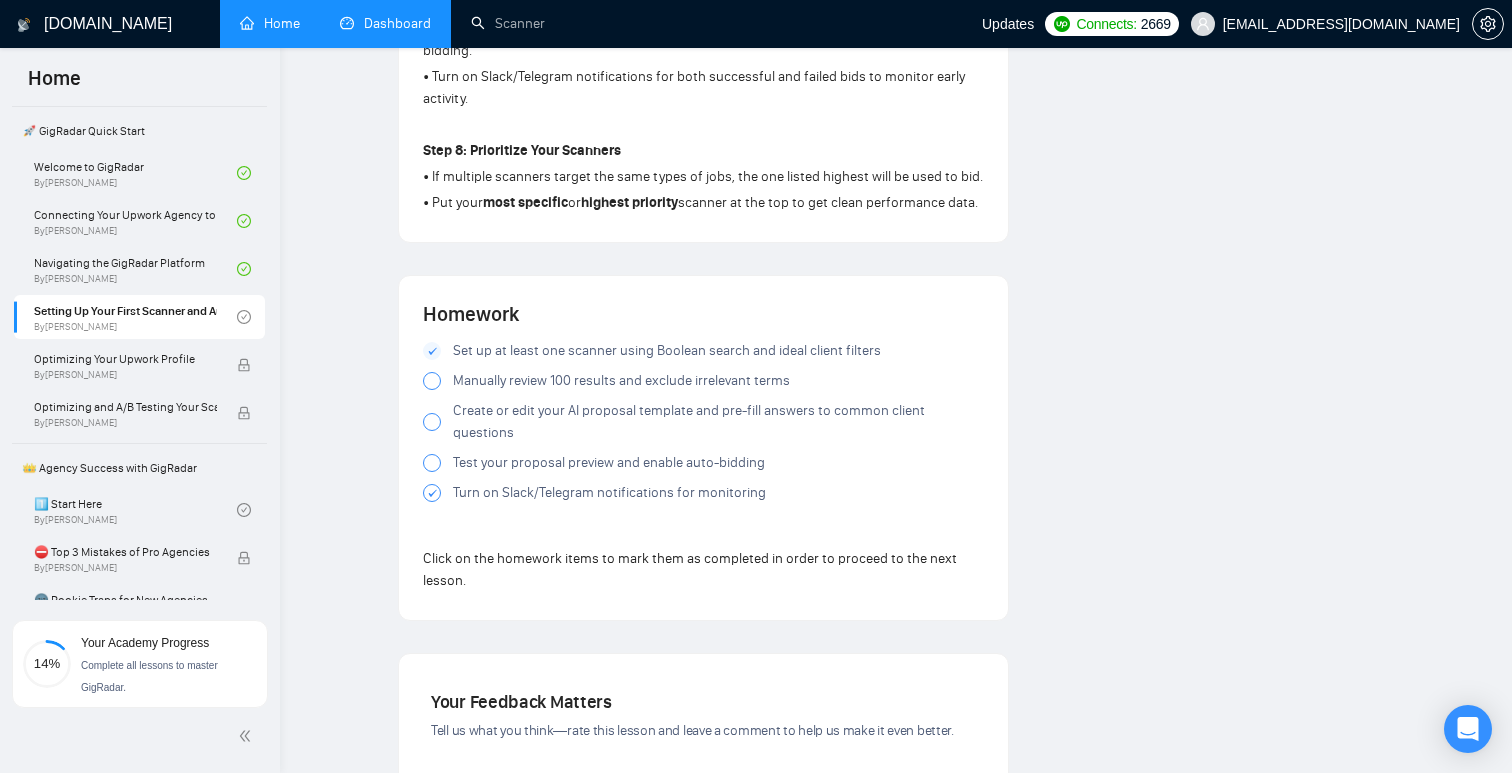 click at bounding box center (432, 422) 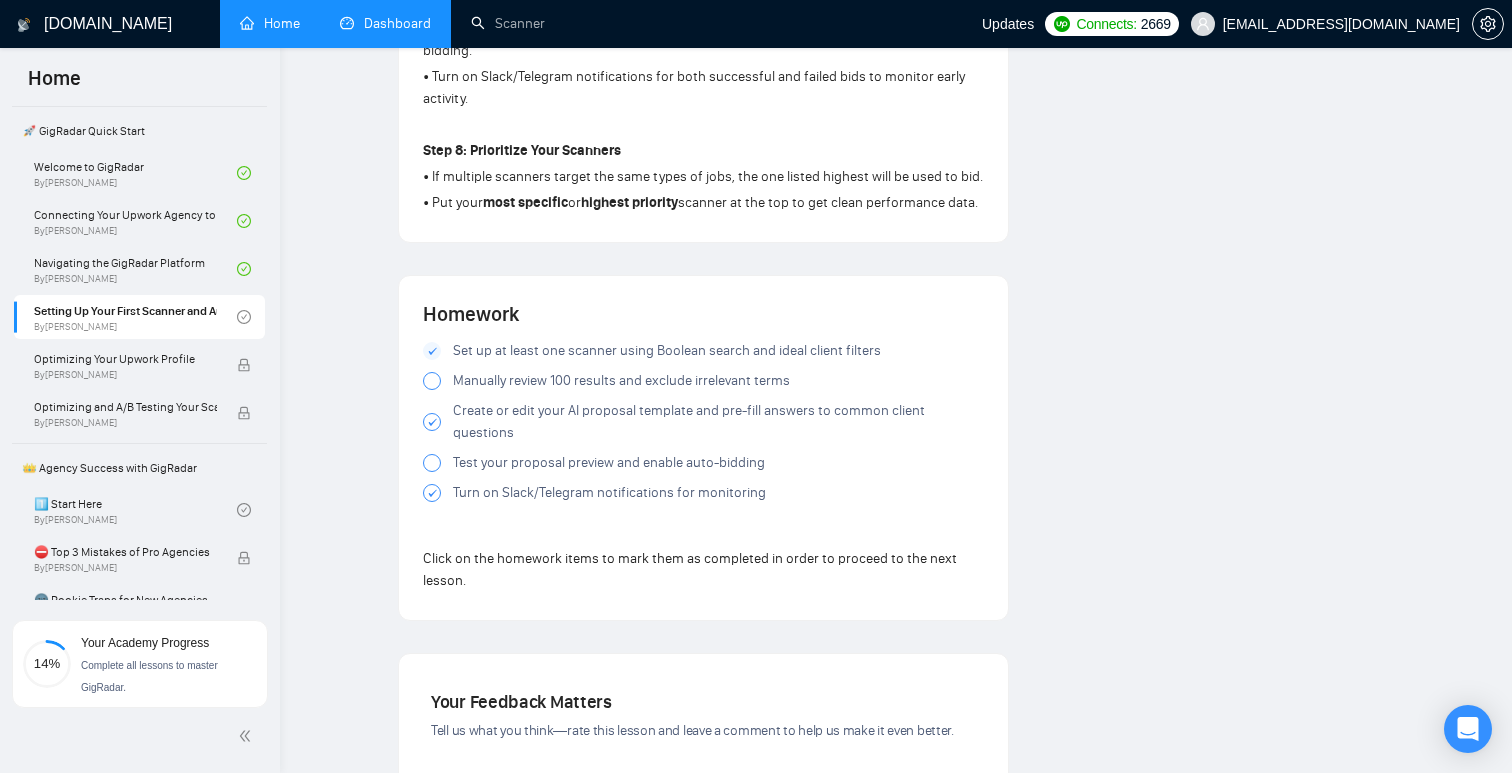 click at bounding box center [432, 381] 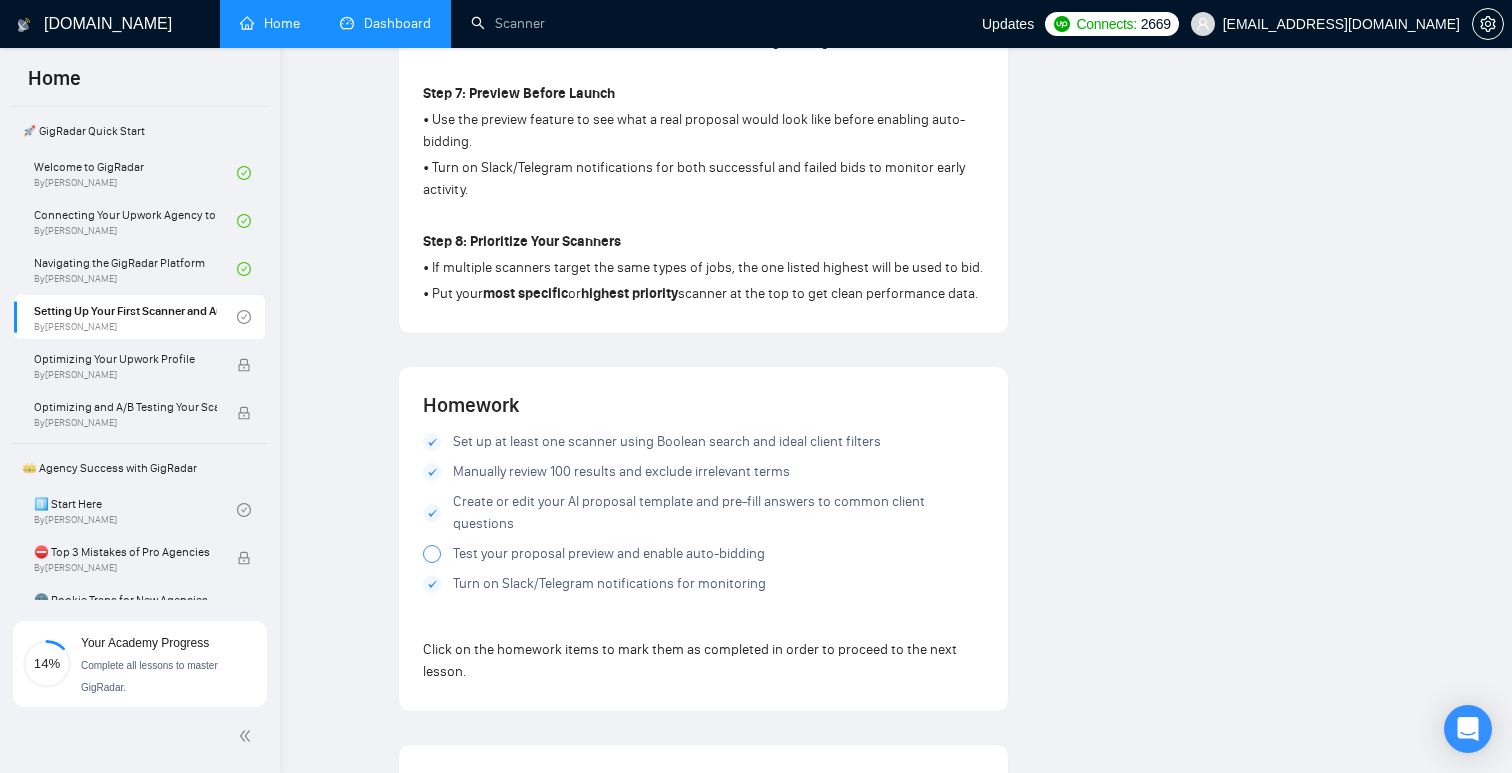 scroll, scrollTop: 1527, scrollLeft: 0, axis: vertical 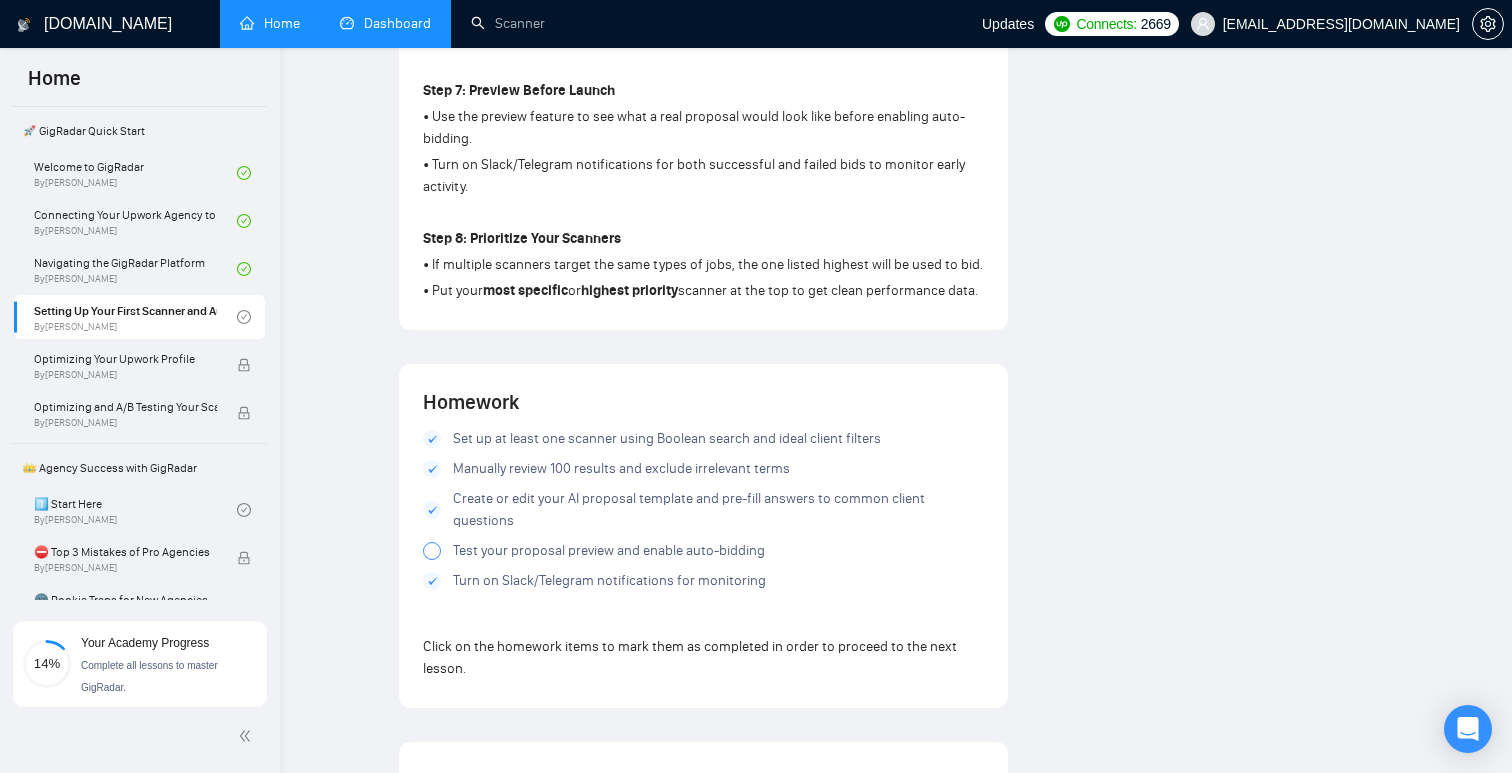 click at bounding box center [432, 551] 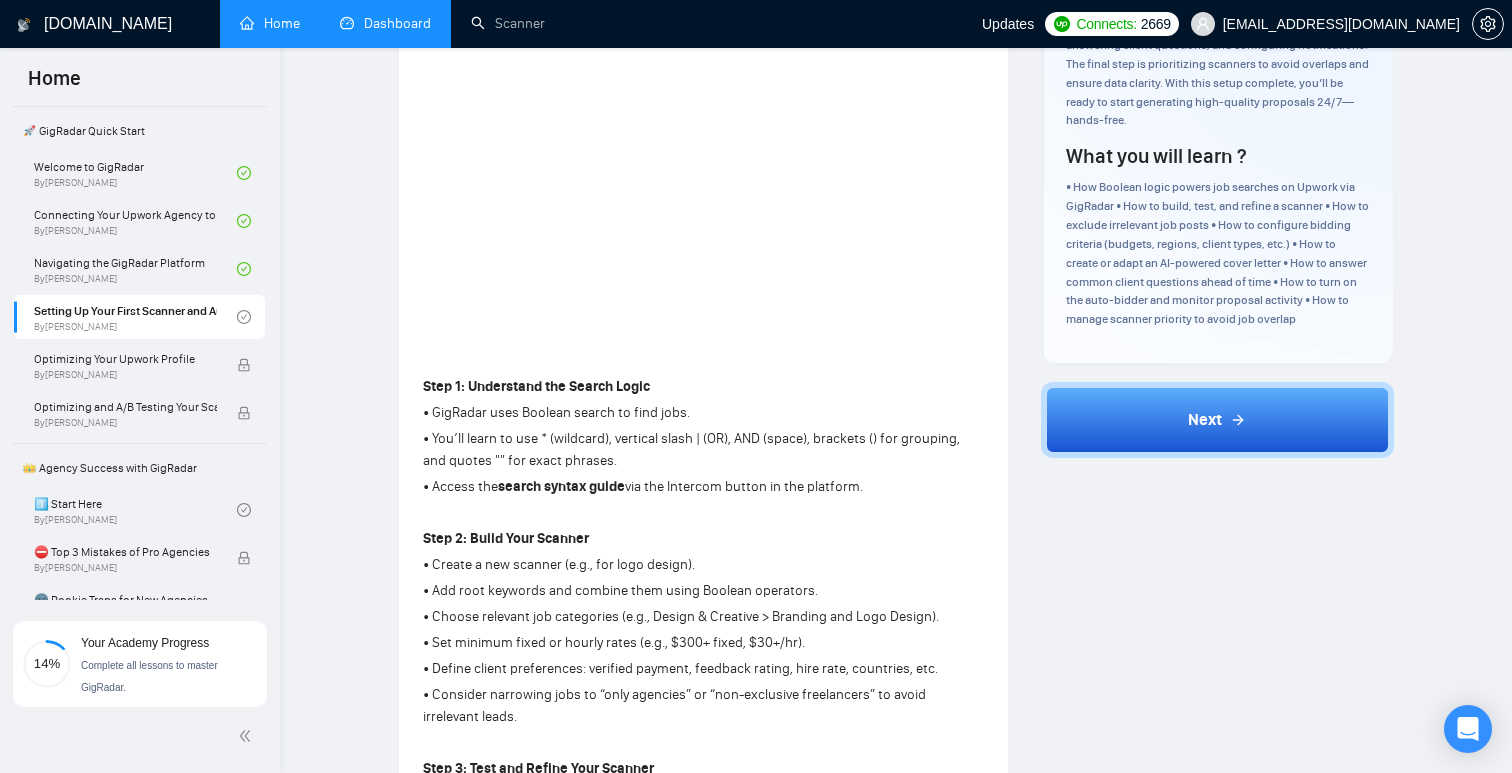 scroll, scrollTop: 0, scrollLeft: 0, axis: both 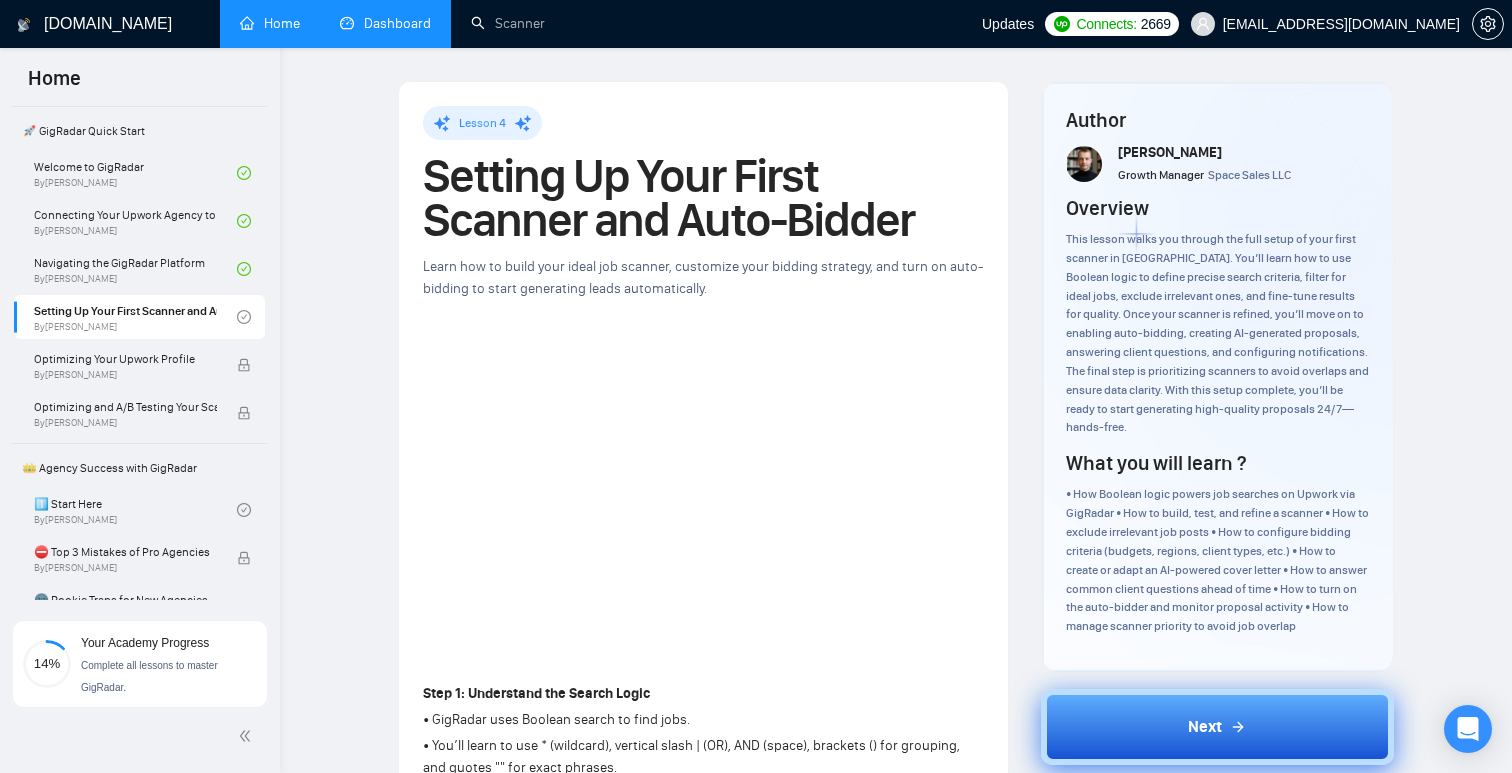 click on "Next" at bounding box center [1205, 727] 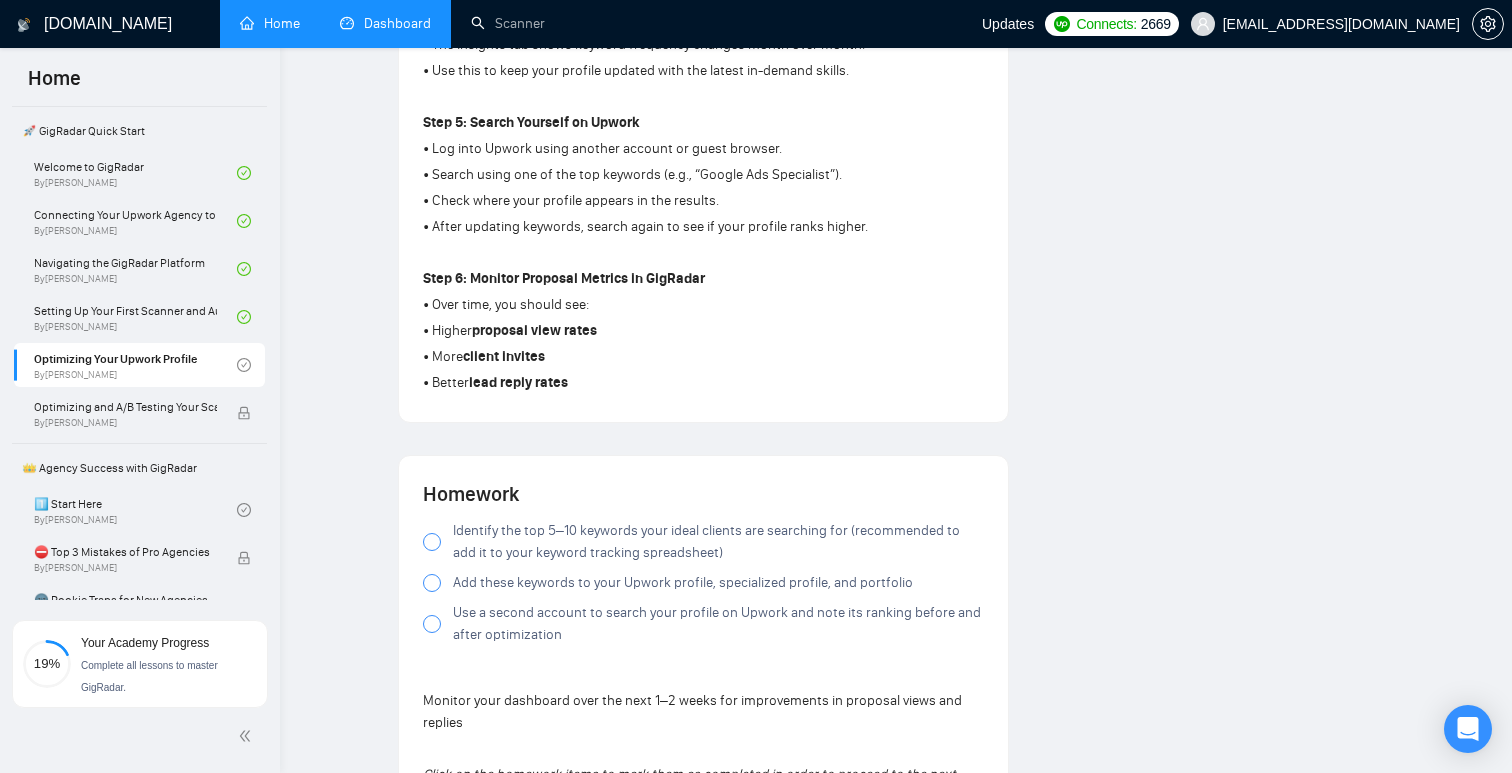 scroll, scrollTop: 1141, scrollLeft: 0, axis: vertical 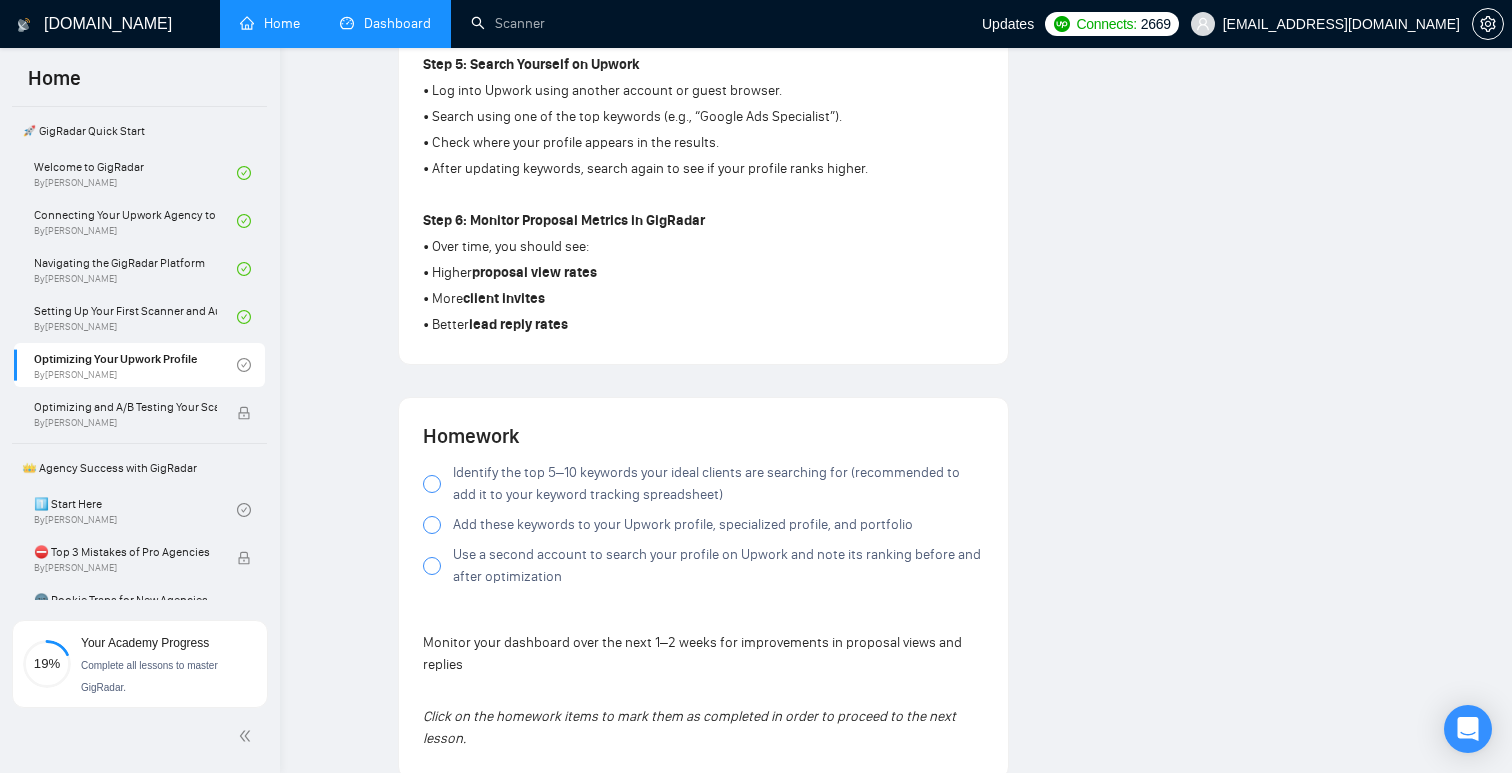 click at bounding box center [432, 484] 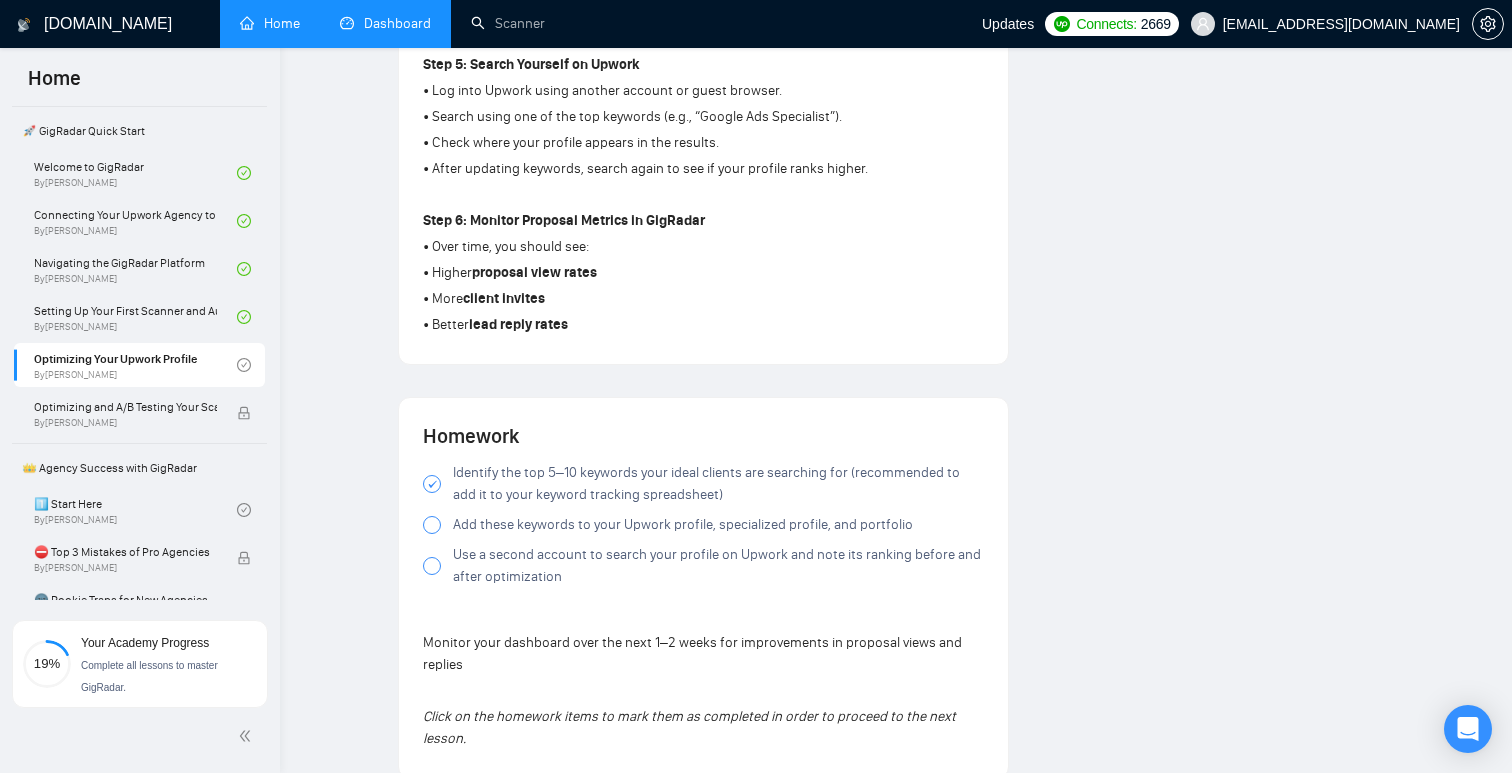 click at bounding box center (432, 525) 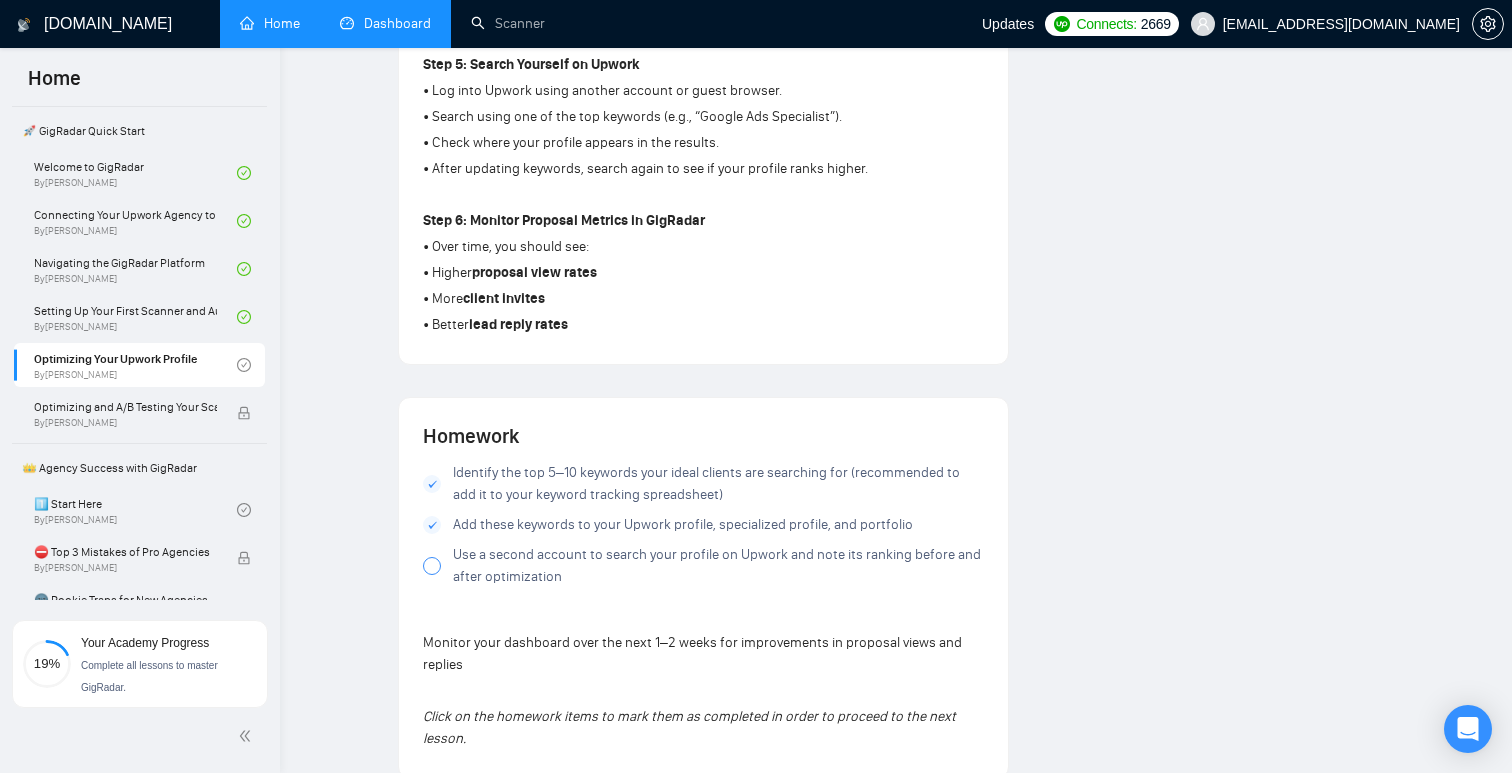 click at bounding box center (432, 566) 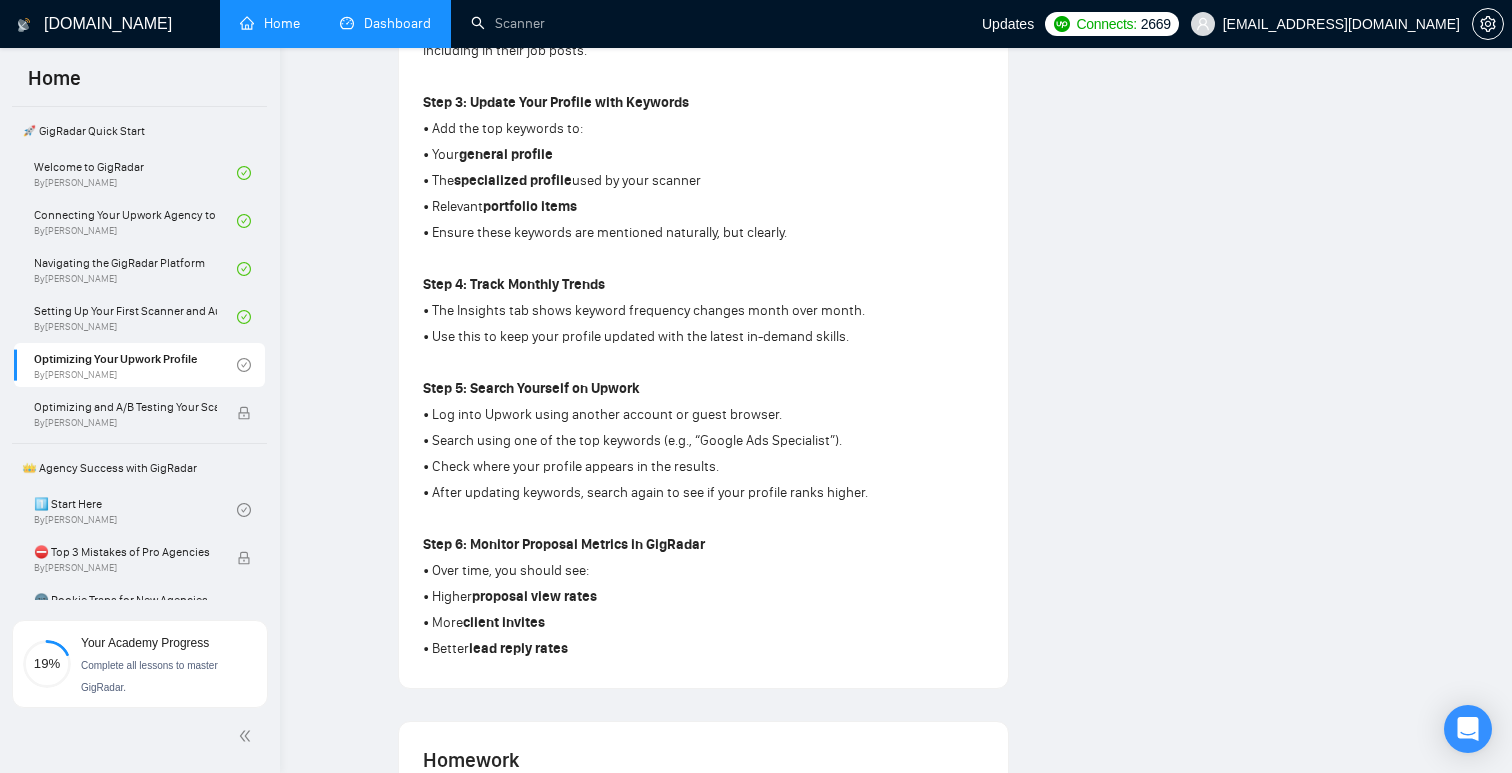 scroll, scrollTop: 0, scrollLeft: 0, axis: both 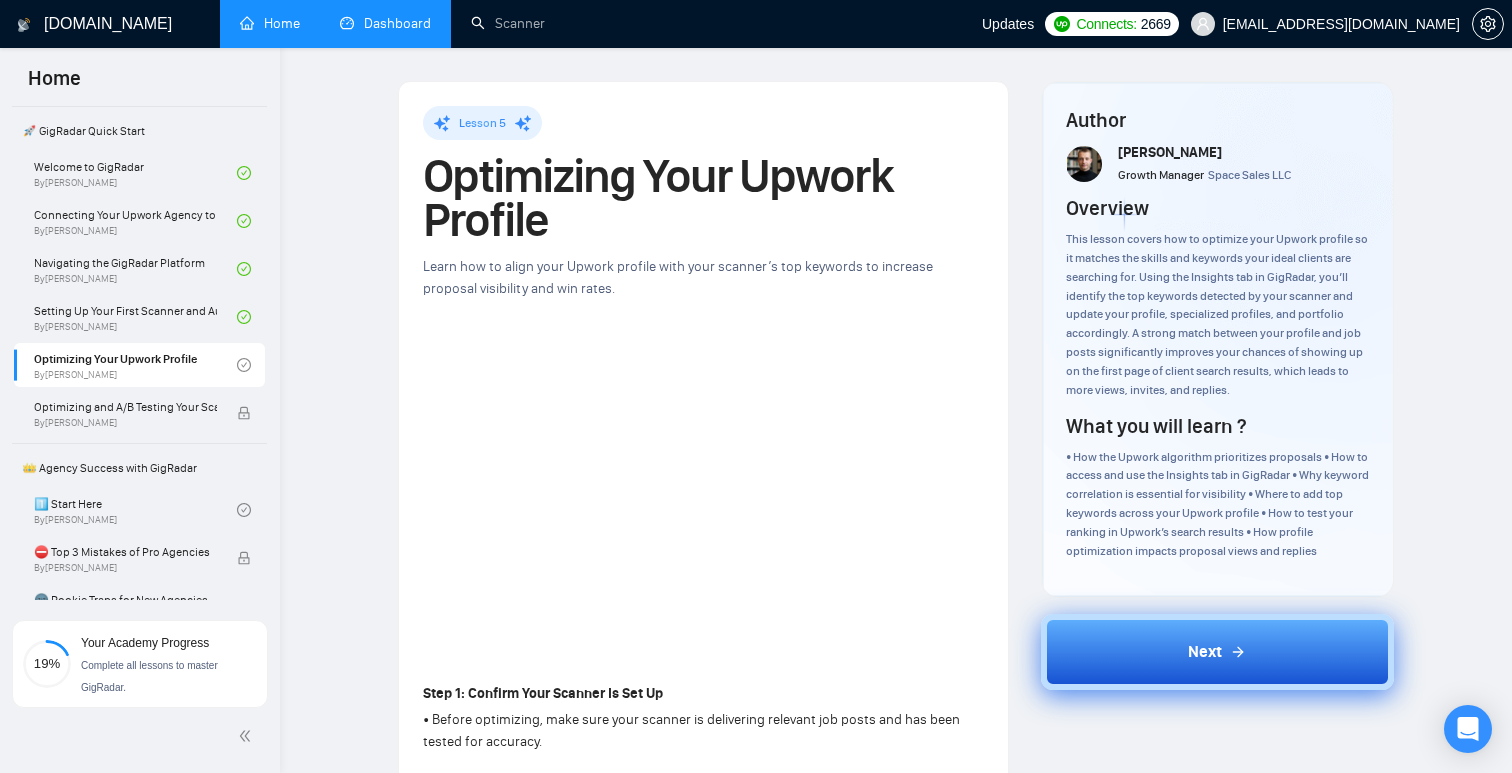 click on "Next" at bounding box center (1218, 652) 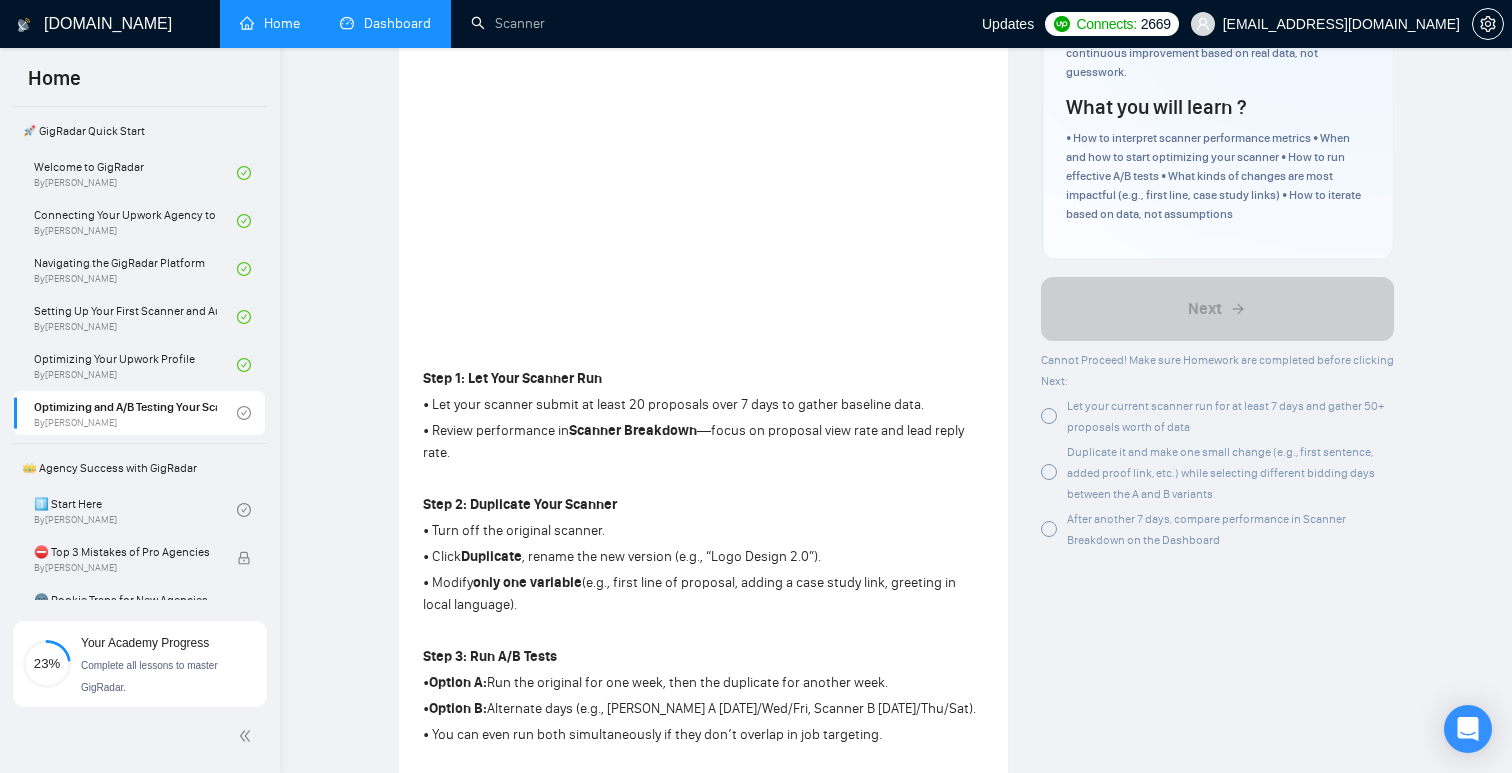 scroll, scrollTop: 0, scrollLeft: 0, axis: both 